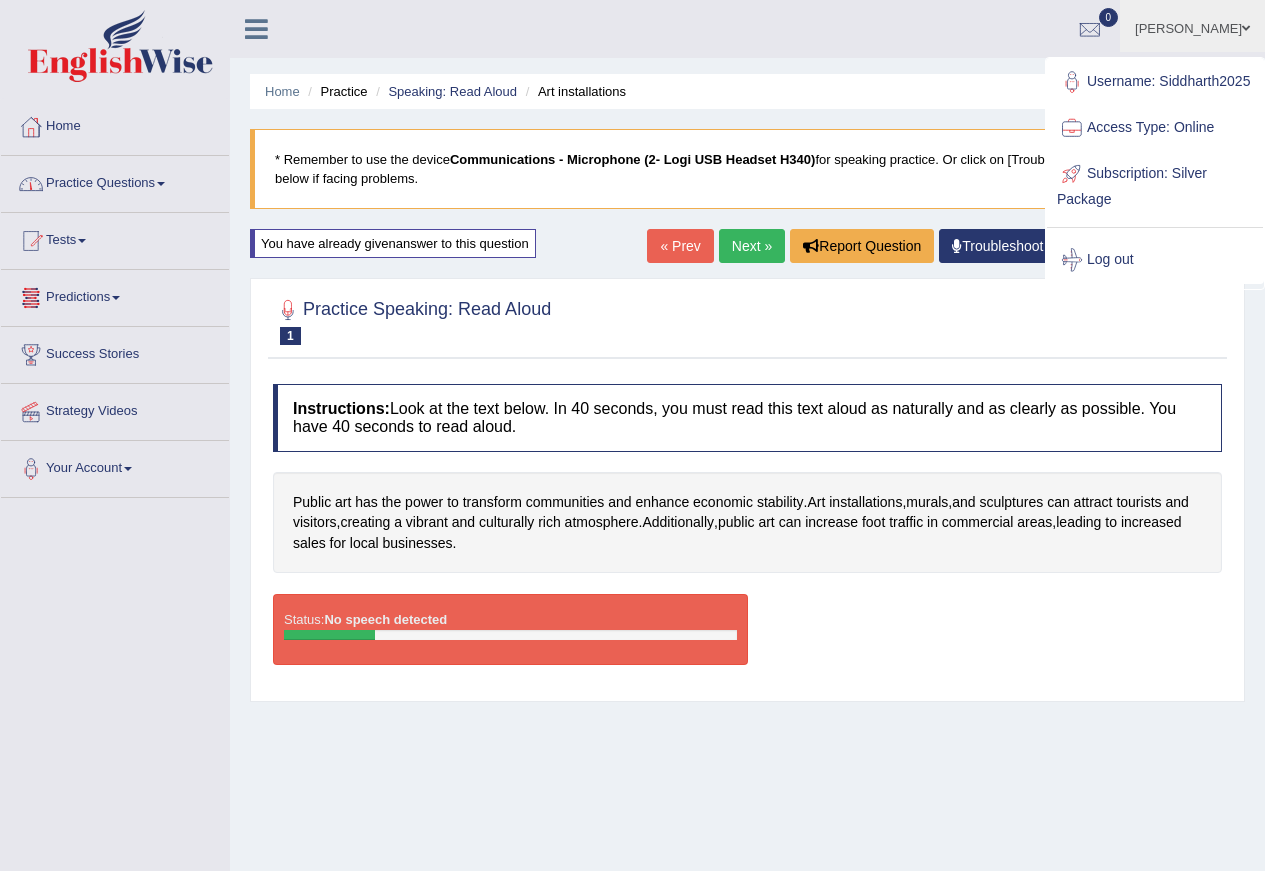 scroll, scrollTop: 0, scrollLeft: 0, axis: both 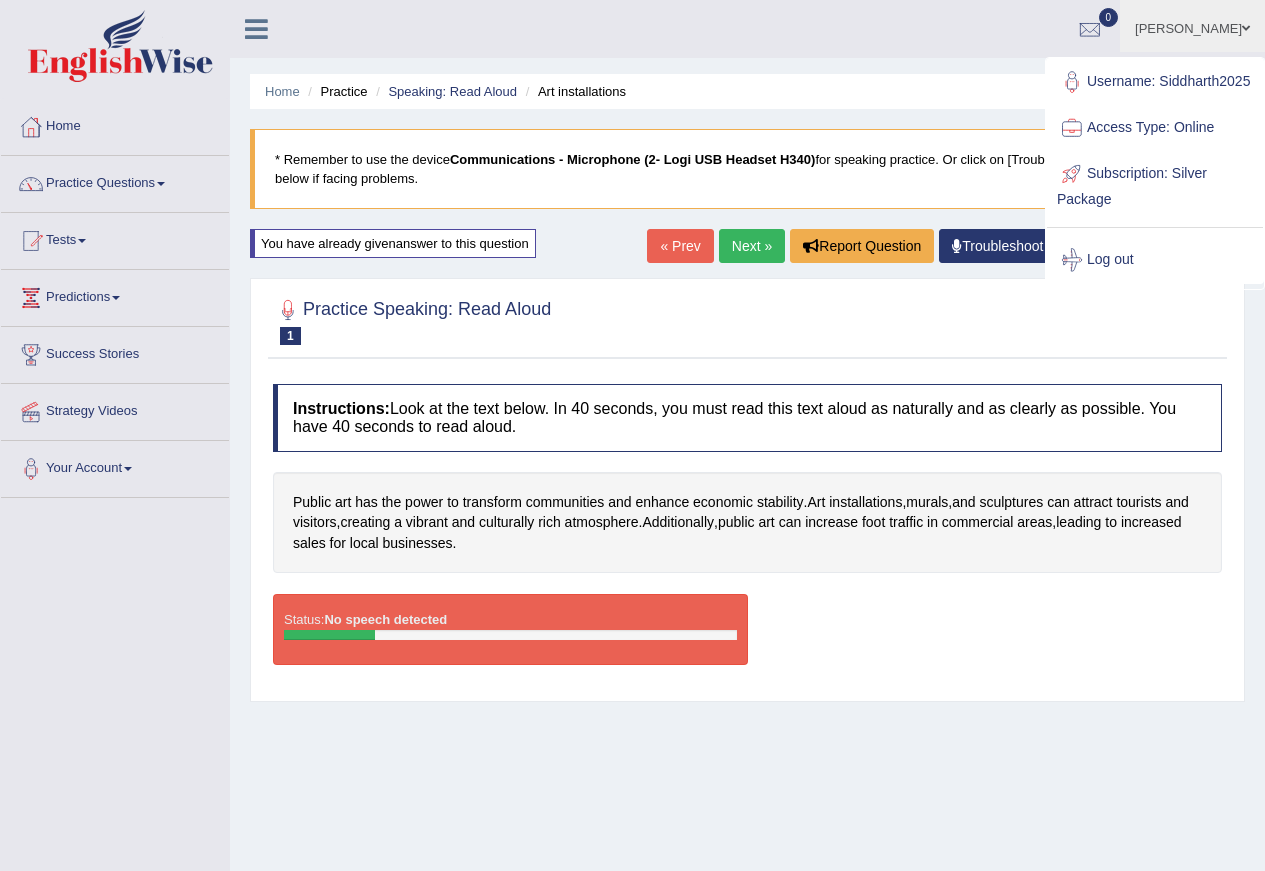 click on "Next »" at bounding box center (752, 246) 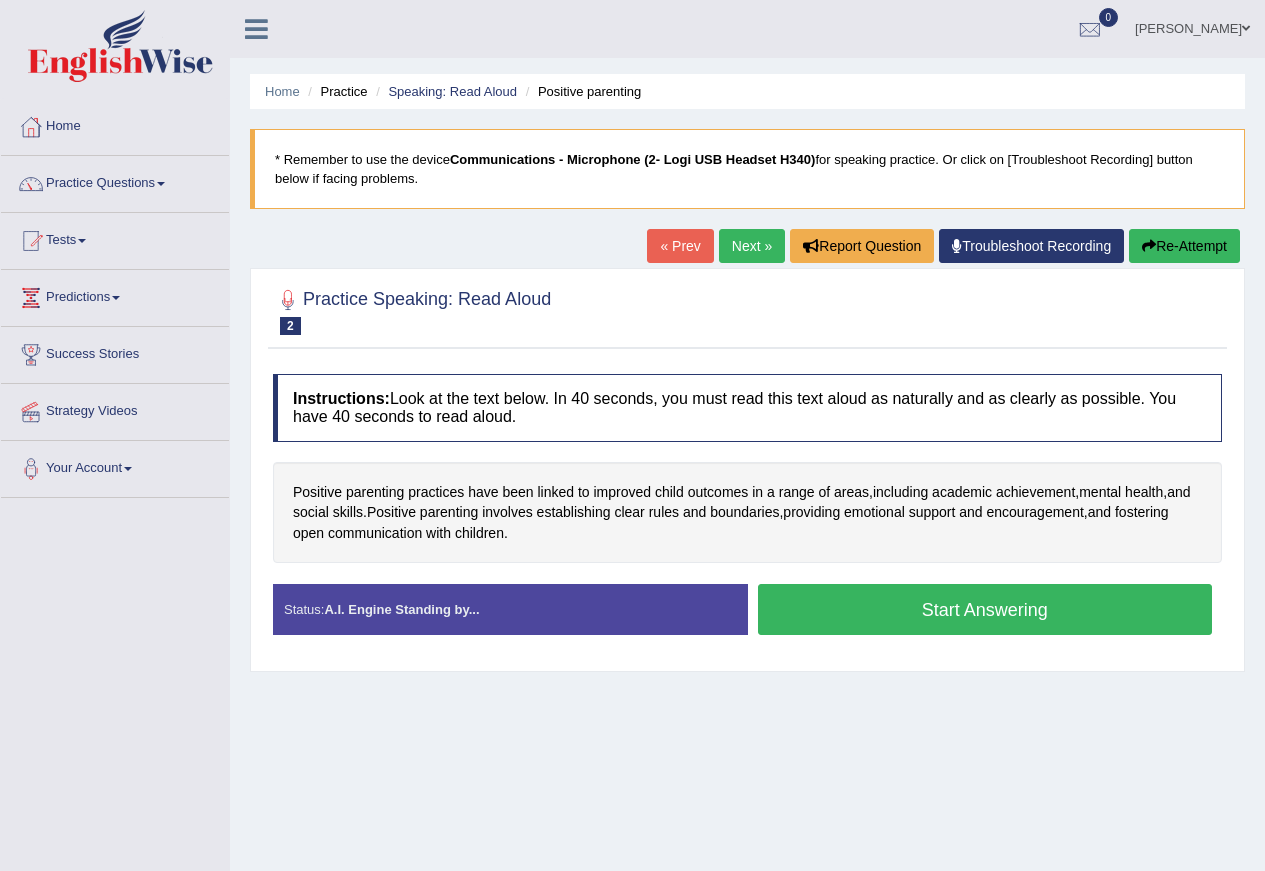 scroll, scrollTop: 0, scrollLeft: 0, axis: both 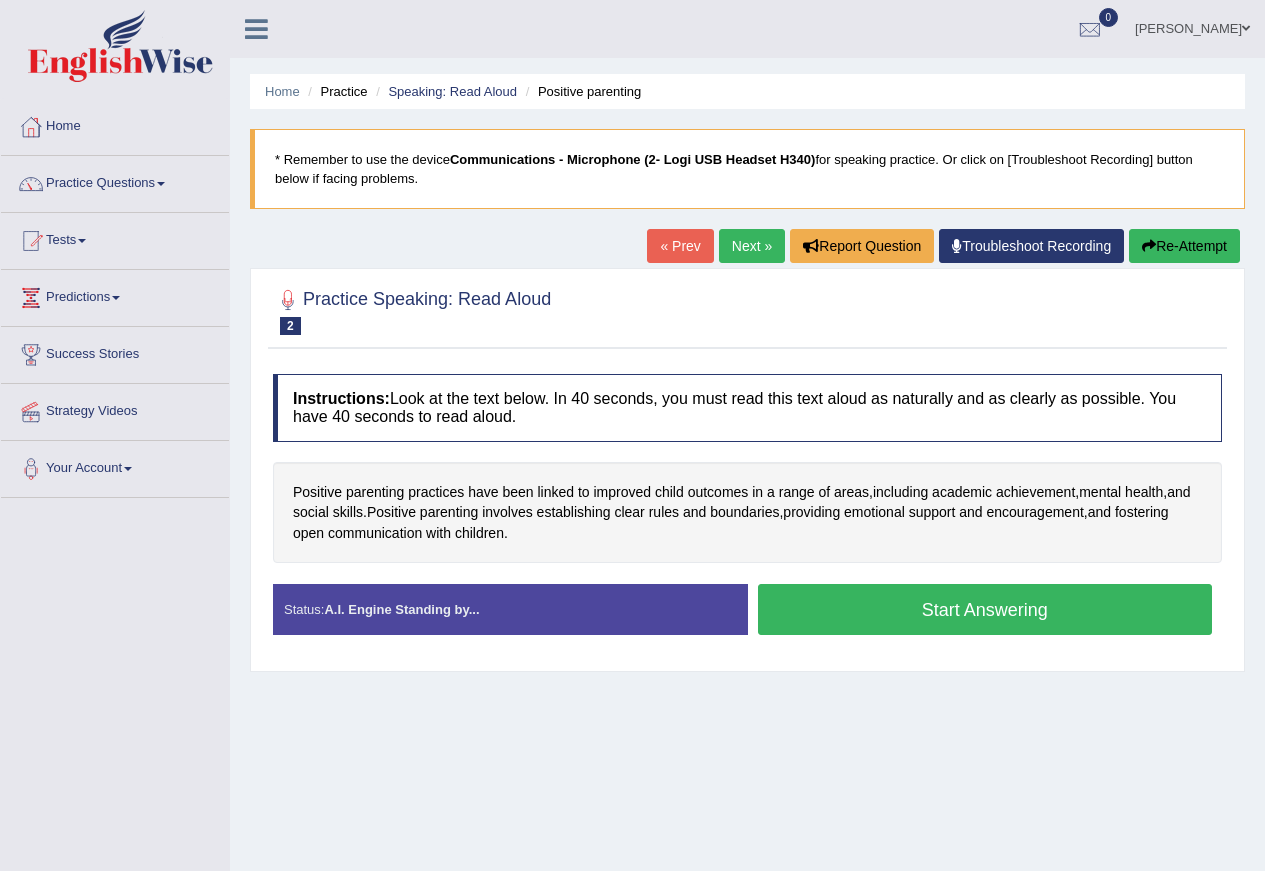 click on "Start Answering" at bounding box center [985, 609] 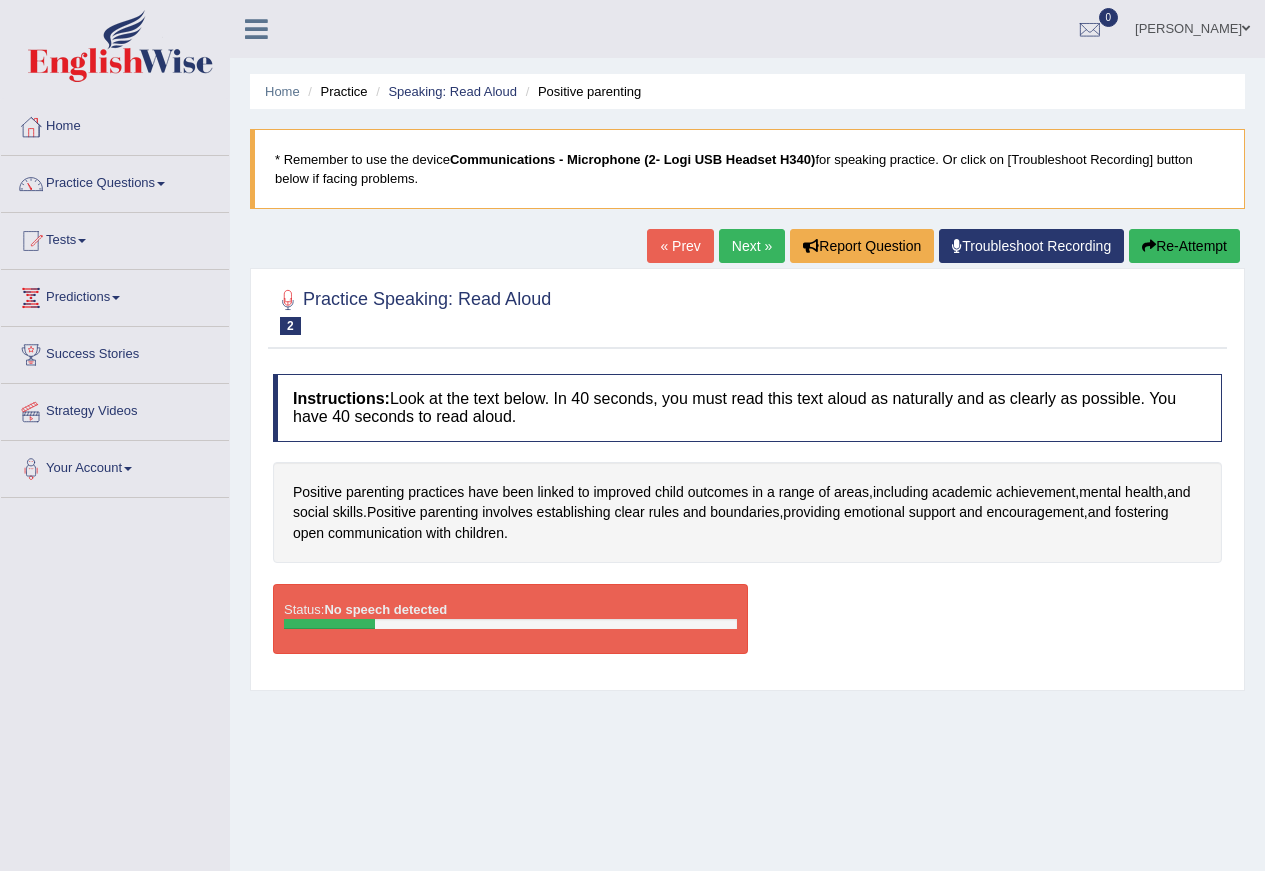click on "Practice Speaking: Read Aloud
2
Positive parenting
Instructions:  Look at the text below. In 40 seconds, you must read this text aloud as naturally and as clearly as possible. You have 40 seconds to read aloud.
Positive   parenting   practices   have   been   linked   to   improved   child   outcomes   in   a   range   of   areas ,  including   academic   achievement ,  mental   health ,  and   social   skills .  Positive   parenting   involves   establishing   clear   rules   and   boundaries ,  providing   emotional   support   and   encouragement ,  and   fostering   open   communication   with   children . Created with Highcharts 7.1.2 Too low Too high Time Pitch meter: 0 10 20 30 40 Created with Highcharts 7.1.2 Great Too slow Too fast Time Speech pace meter: 0 10 20 30 40 Accuracy Comparison for Reading Scores: Labels:
Red:  Missed/Mispronounced Words
Green:  Correct Words  Accuracy:  Voice Analysis:" at bounding box center (747, 479) 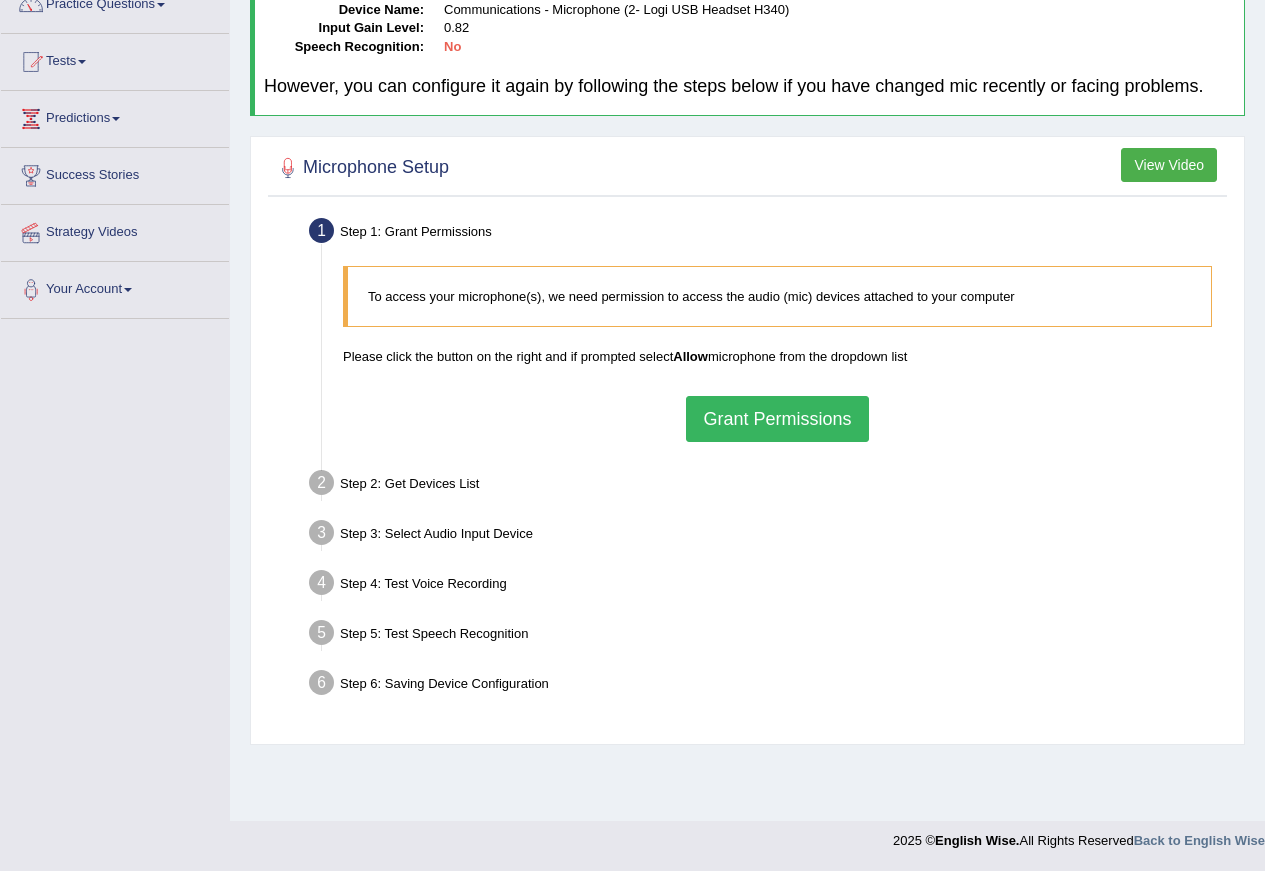 scroll, scrollTop: 179, scrollLeft: 0, axis: vertical 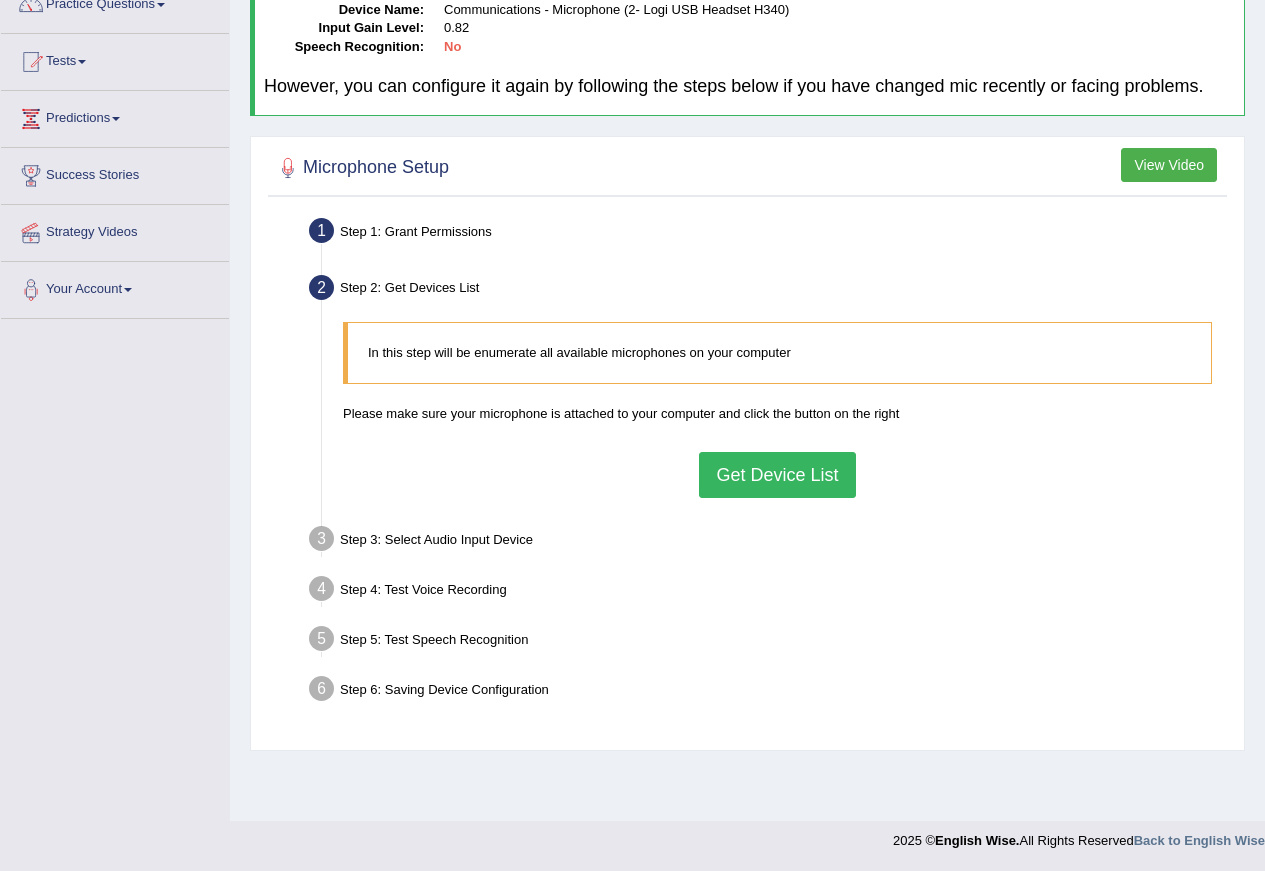 click on "Get Device List" at bounding box center [777, 475] 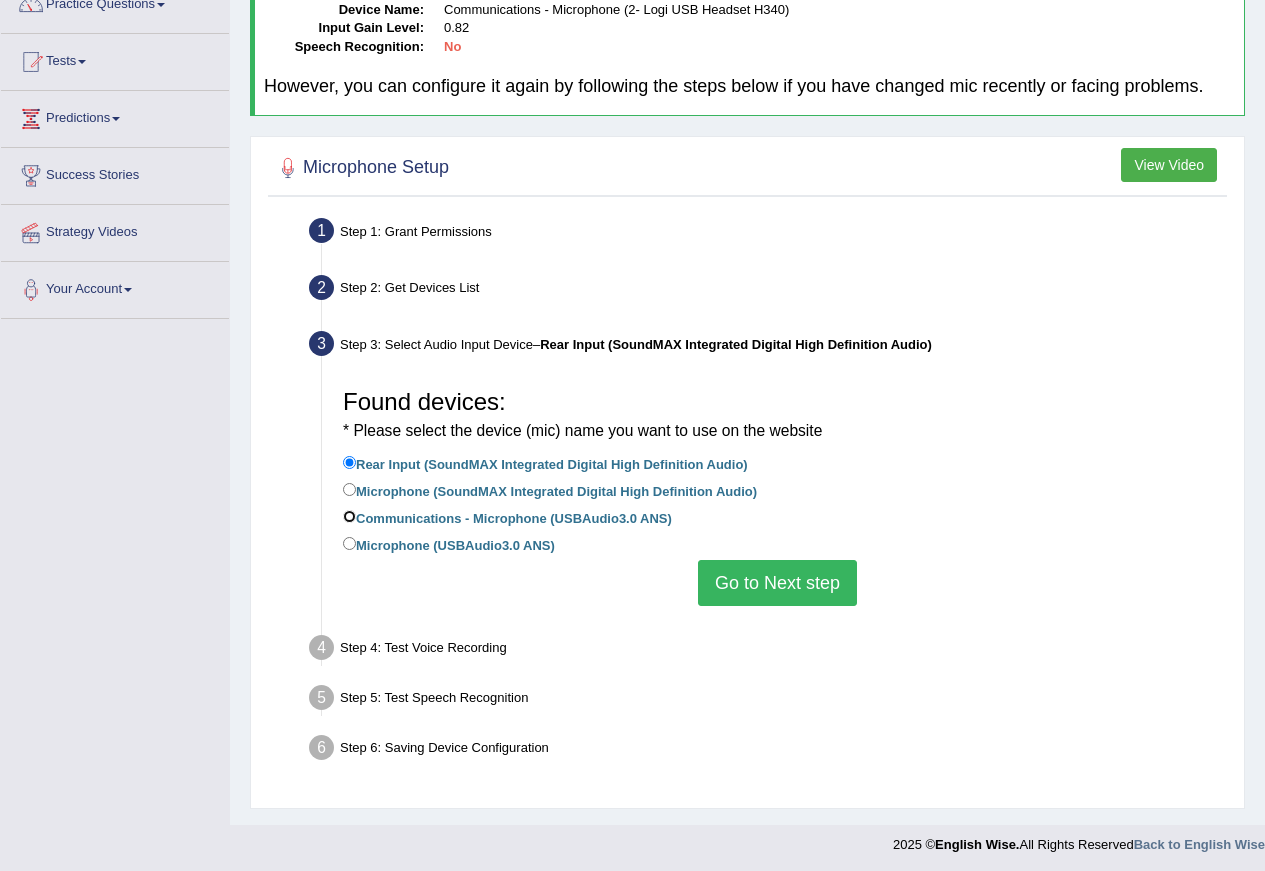 radio on "true" 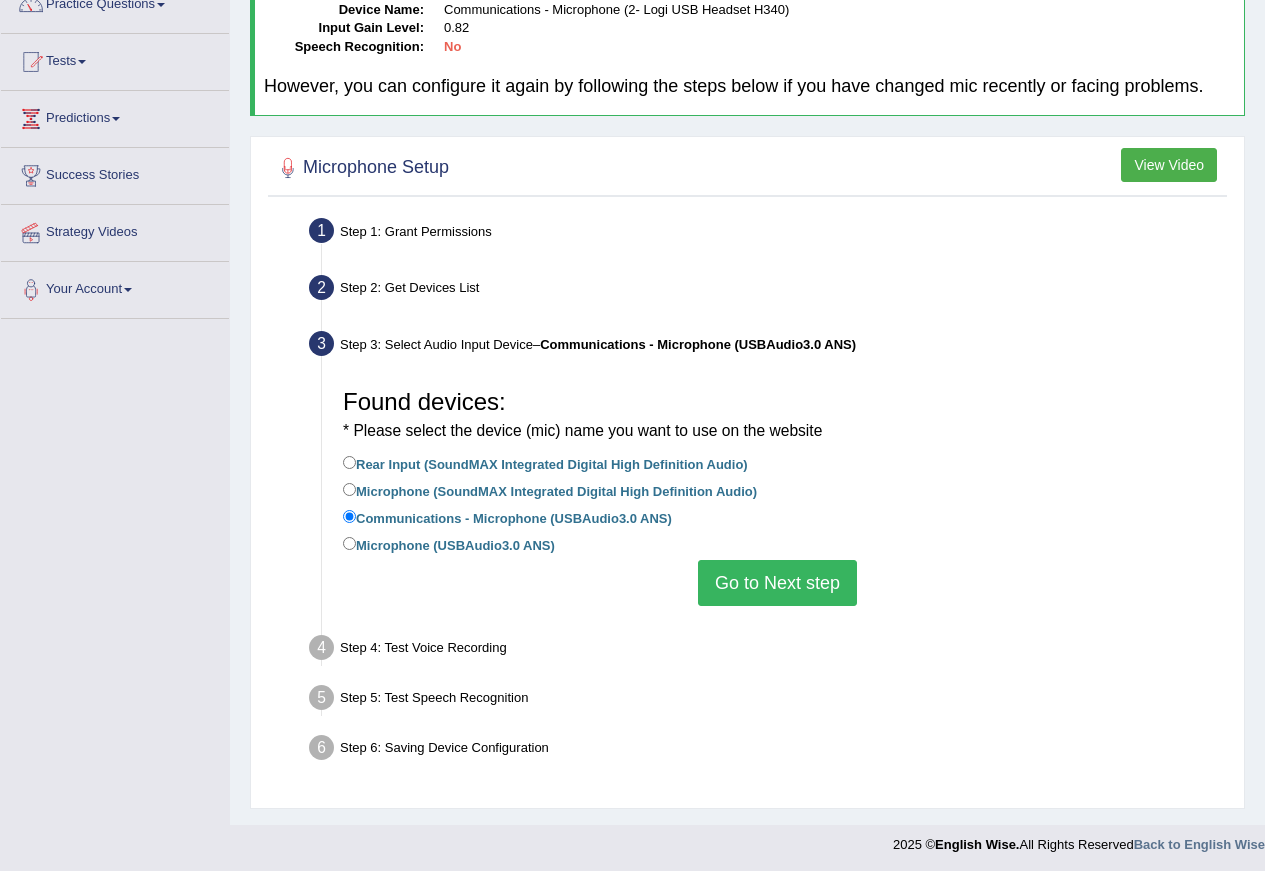 click on "Go to Next step" at bounding box center (777, 583) 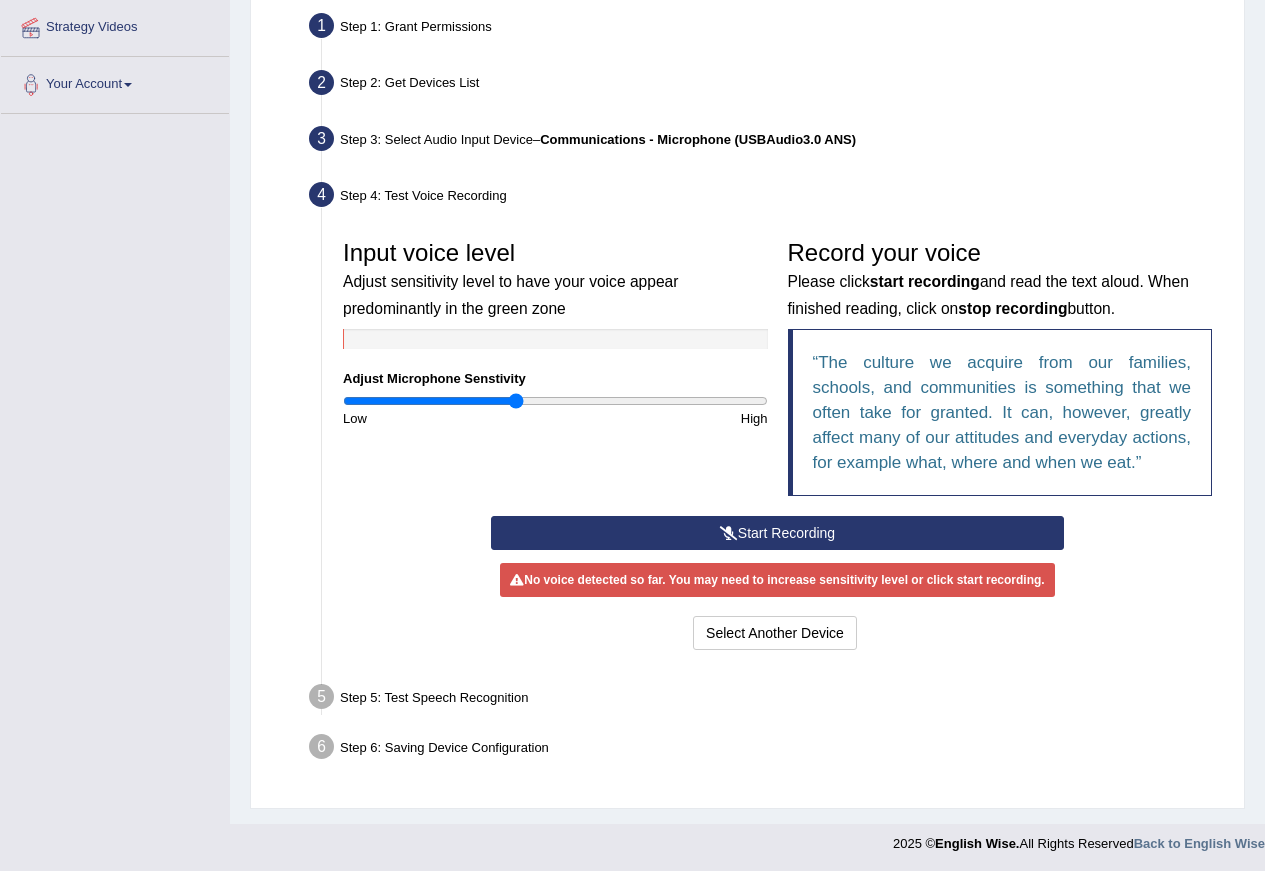 scroll, scrollTop: 387, scrollLeft: 0, axis: vertical 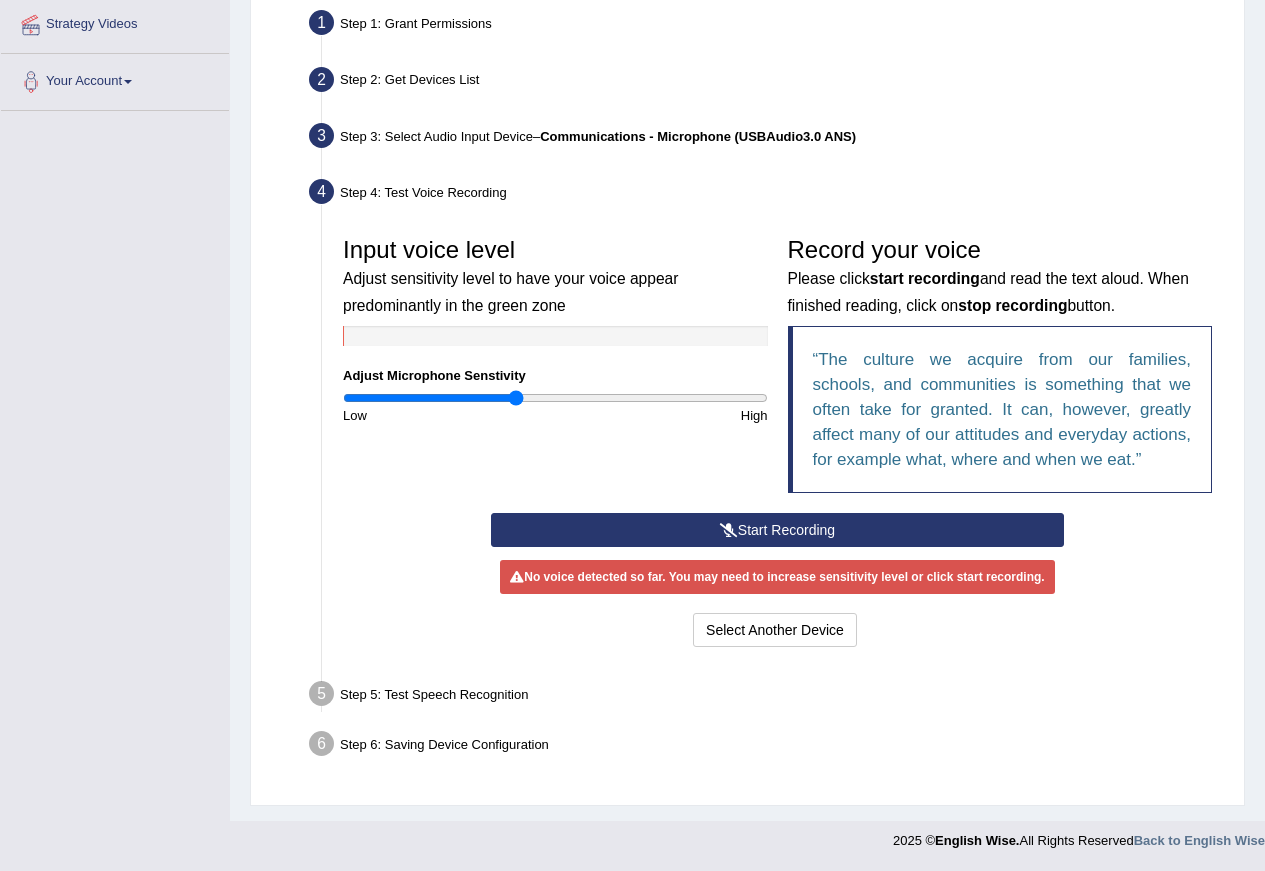 click on "Start Recording" at bounding box center (777, 530) 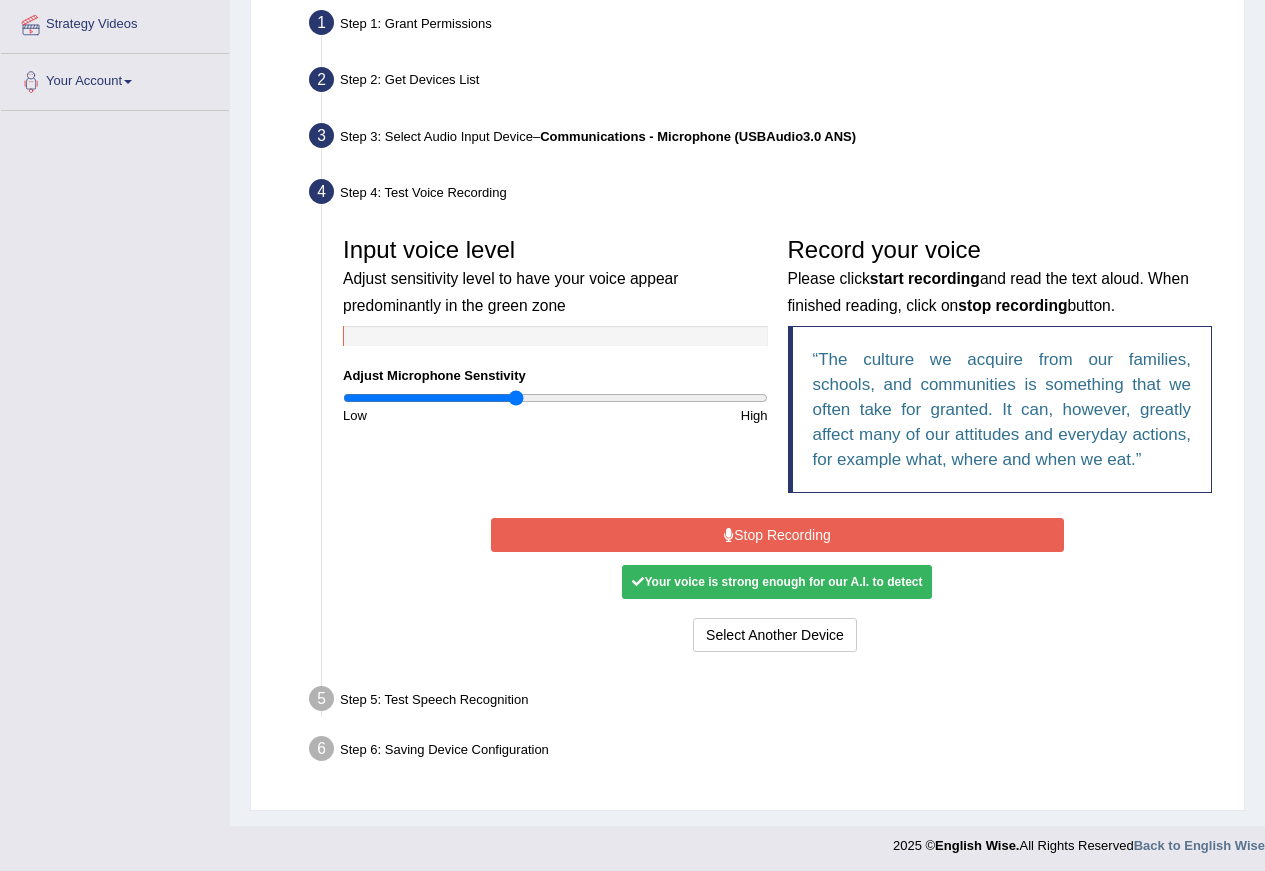 click on "Stop Recording" at bounding box center (777, 535) 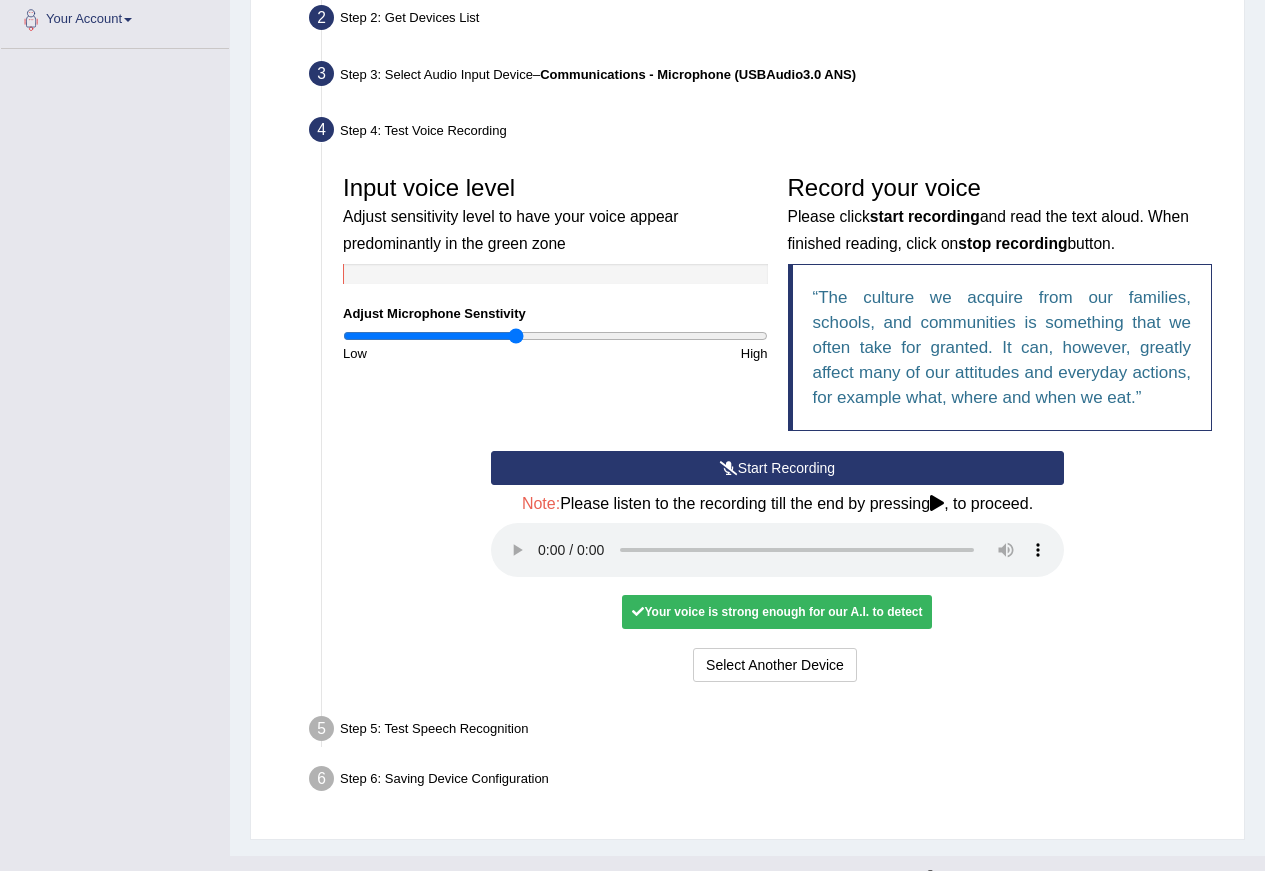 scroll, scrollTop: 484, scrollLeft: 0, axis: vertical 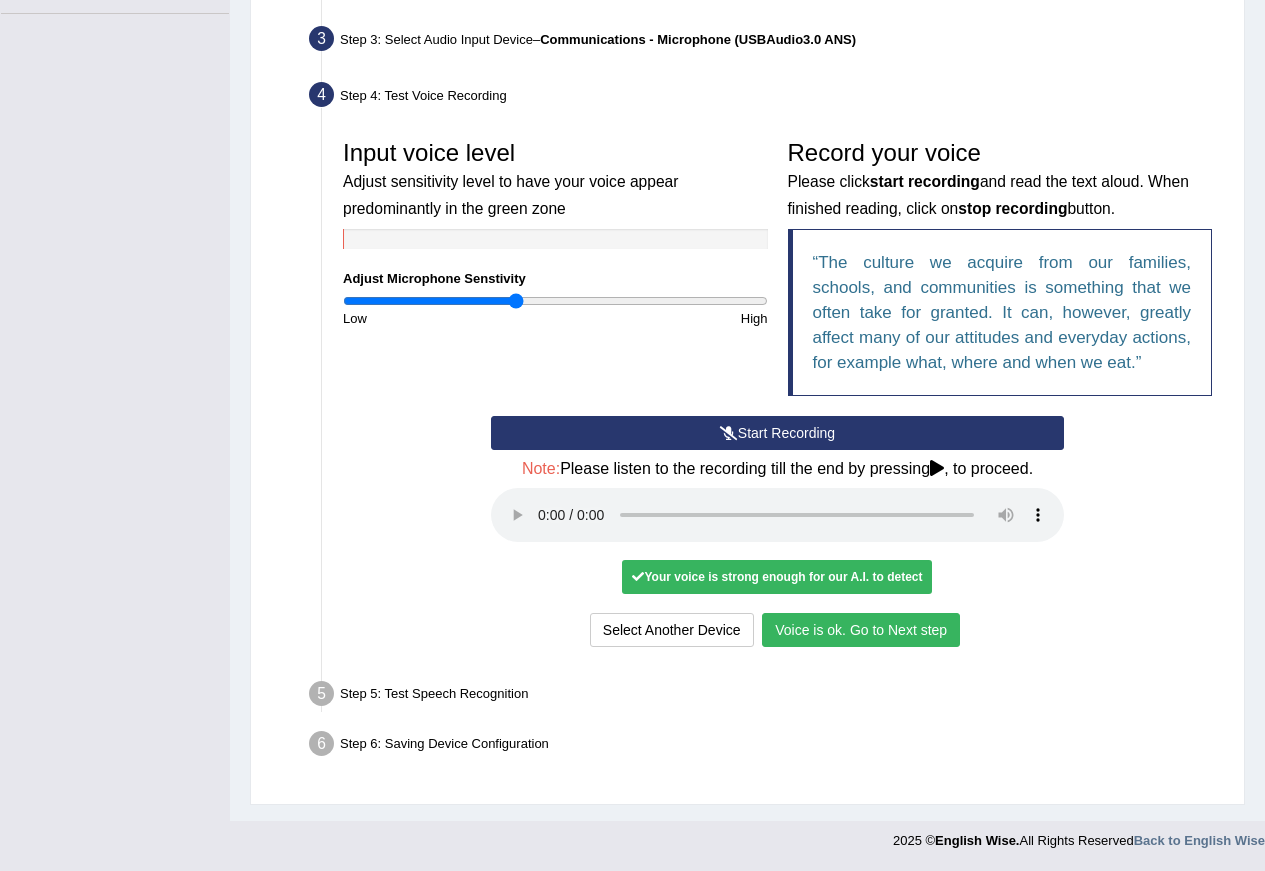 click on "Voice is ok. Go to Next step" at bounding box center (861, 630) 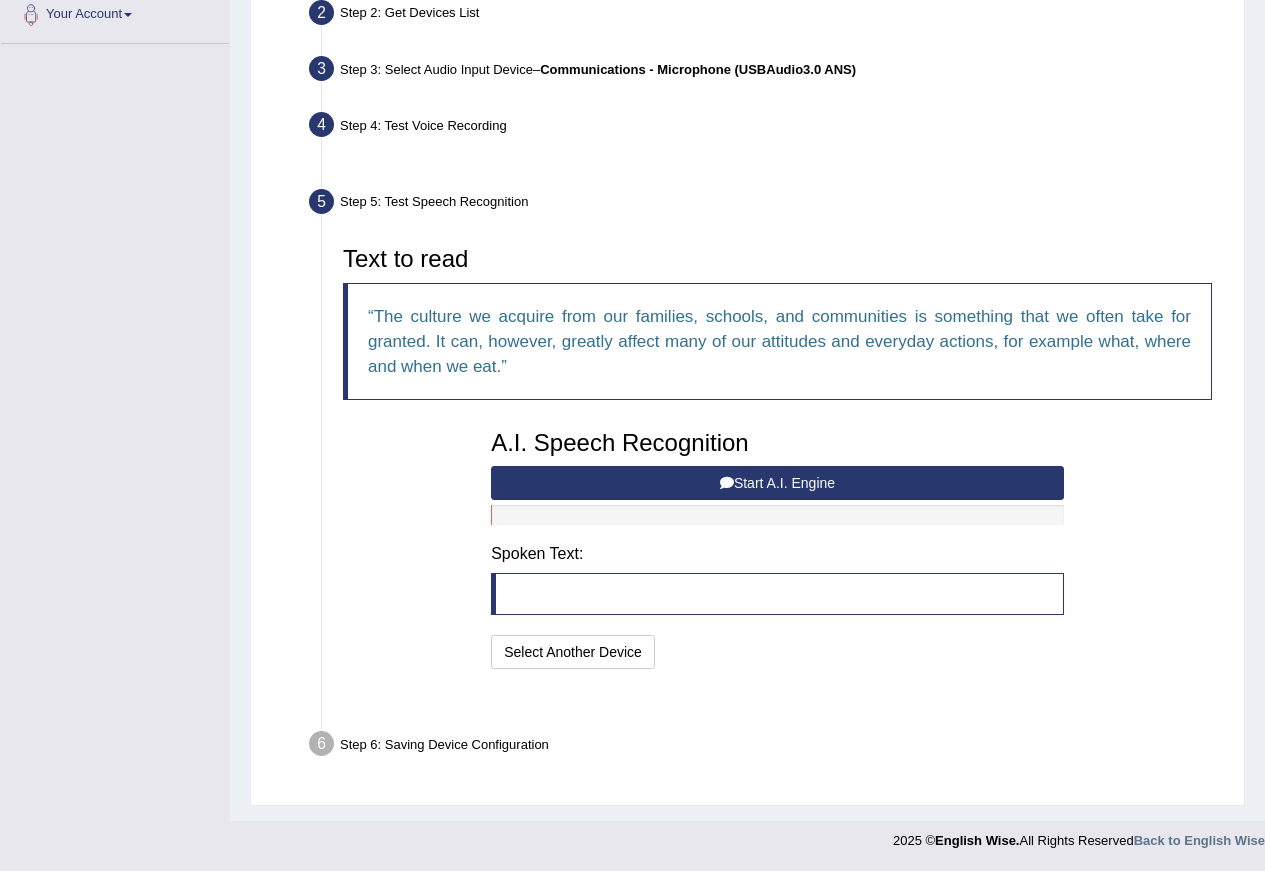 scroll, scrollTop: 405, scrollLeft: 0, axis: vertical 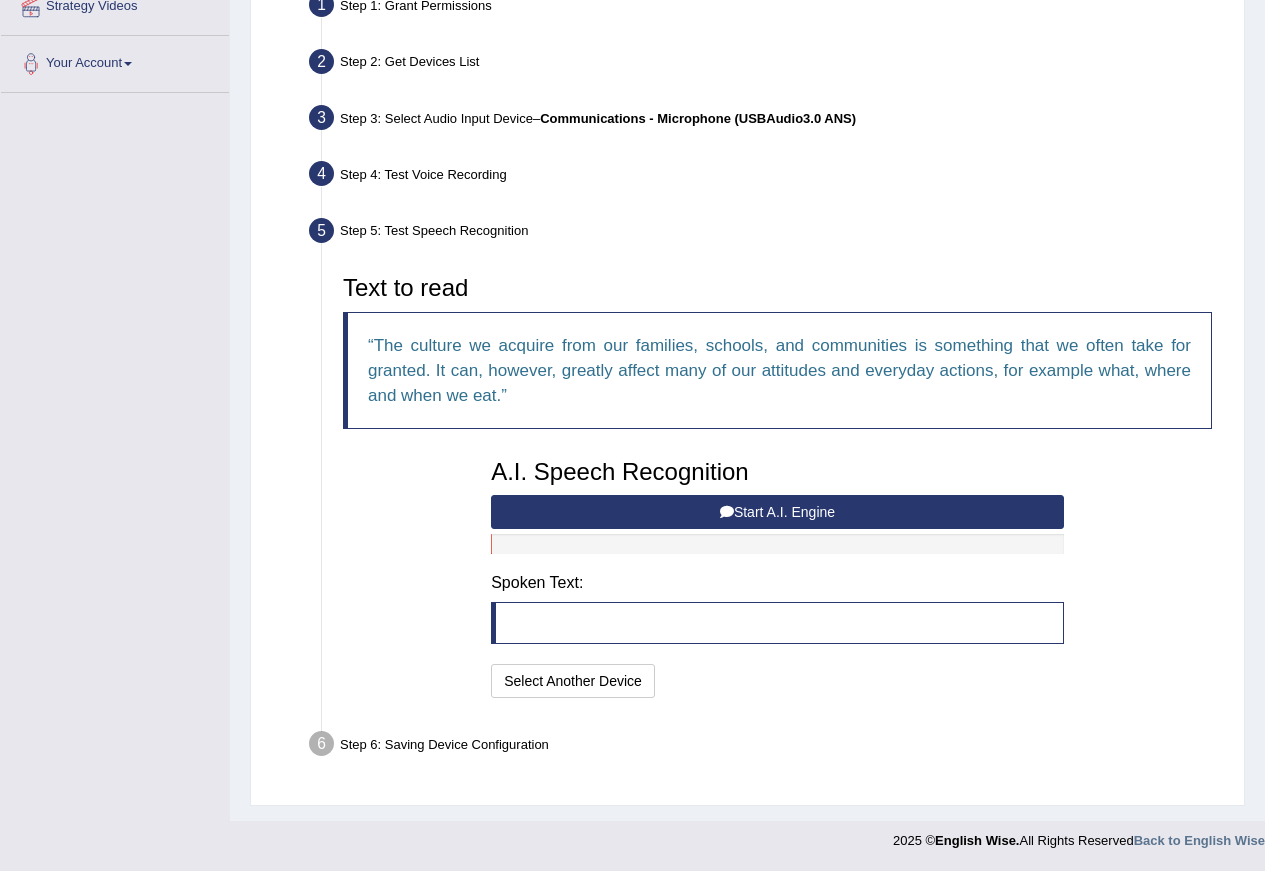 click at bounding box center (777, 623) 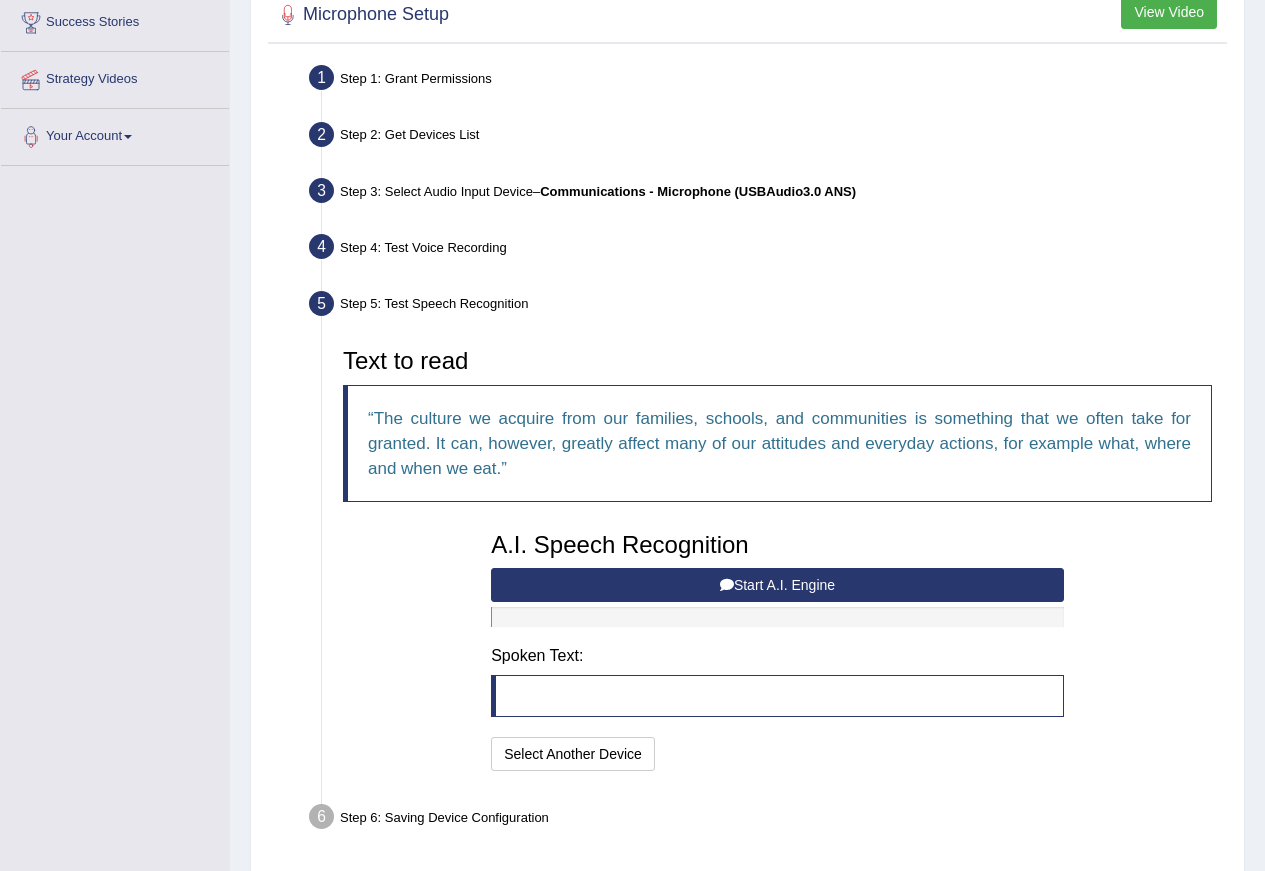 scroll, scrollTop: 305, scrollLeft: 0, axis: vertical 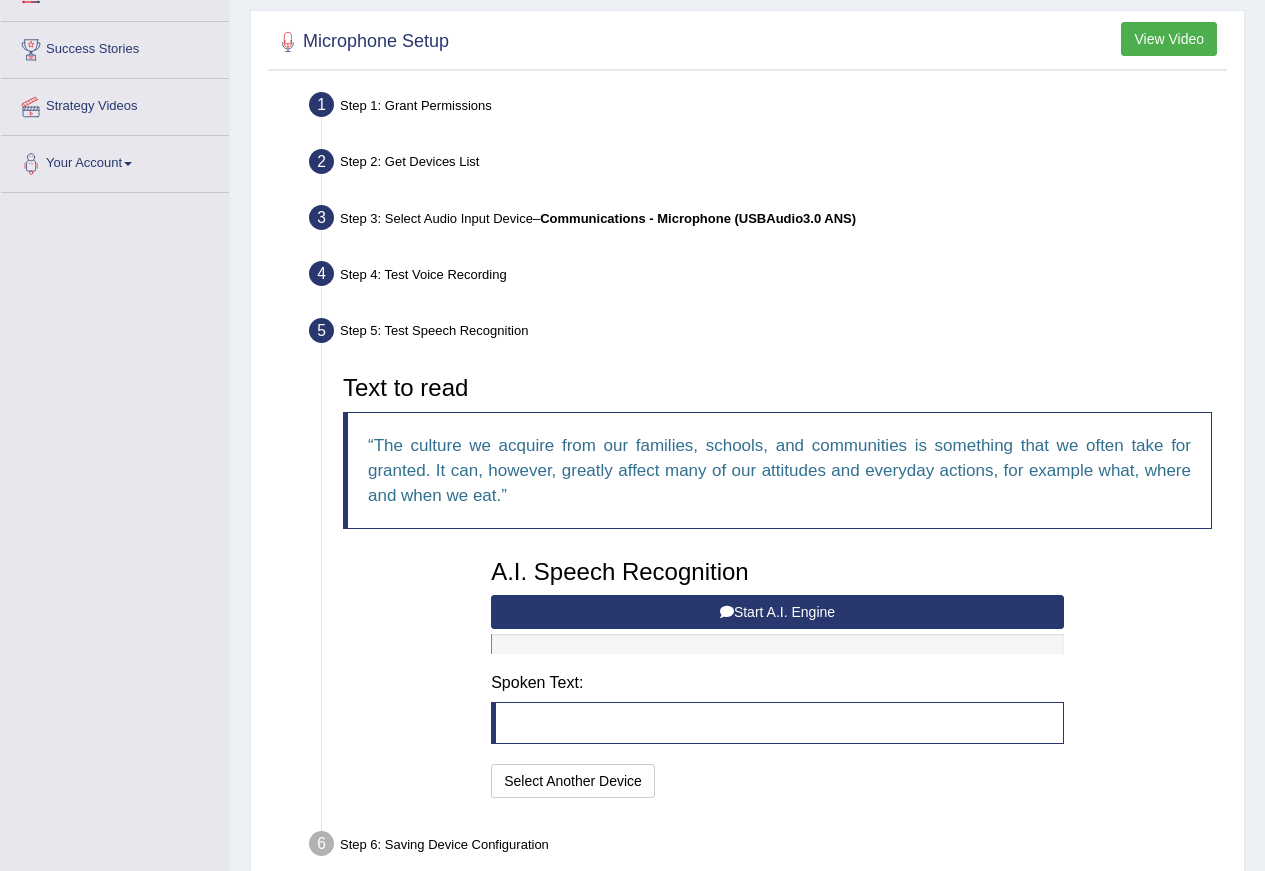 click on "Step 5: Test Speech Recognition" at bounding box center [767, 334] 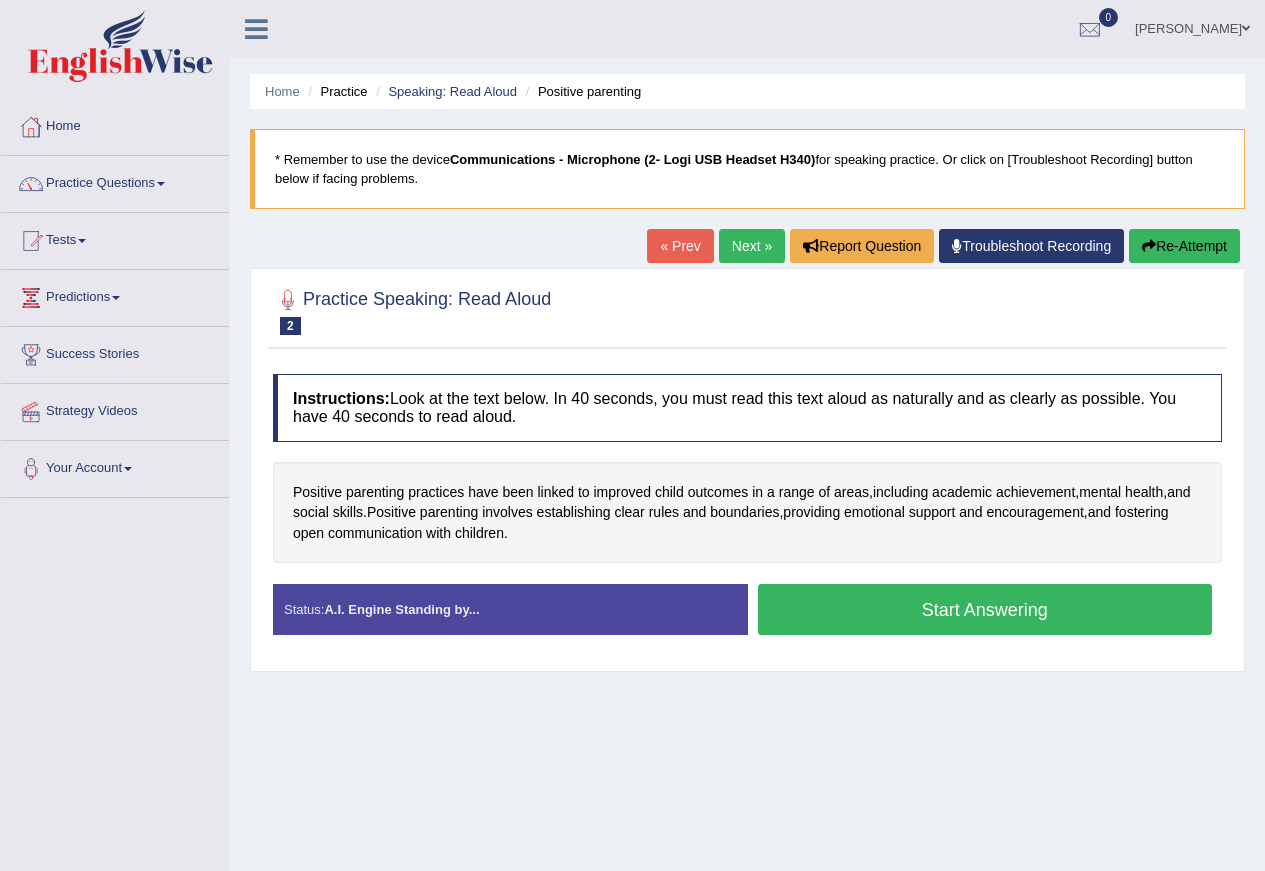 scroll, scrollTop: 0, scrollLeft: 0, axis: both 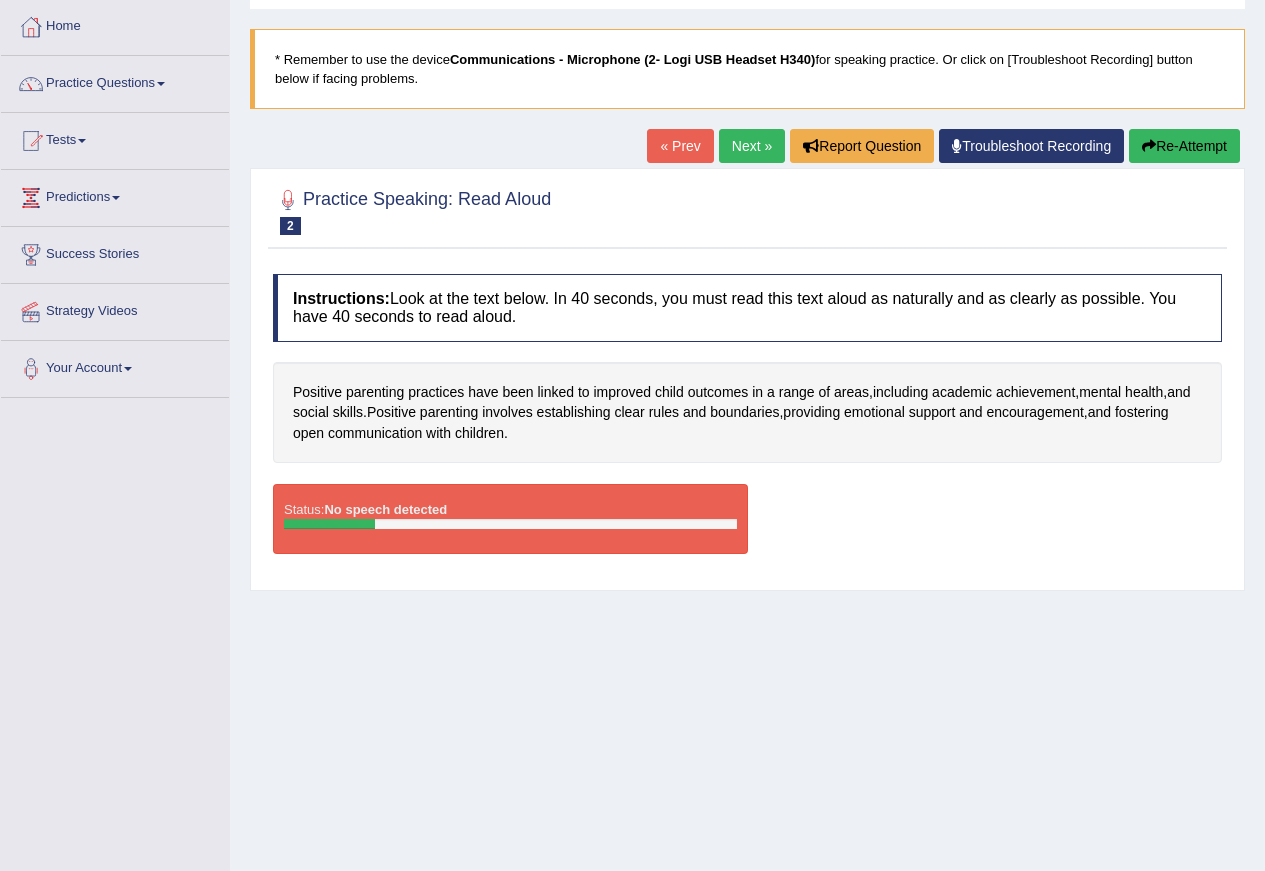 click on "Troubleshoot Recording" at bounding box center (1031, 146) 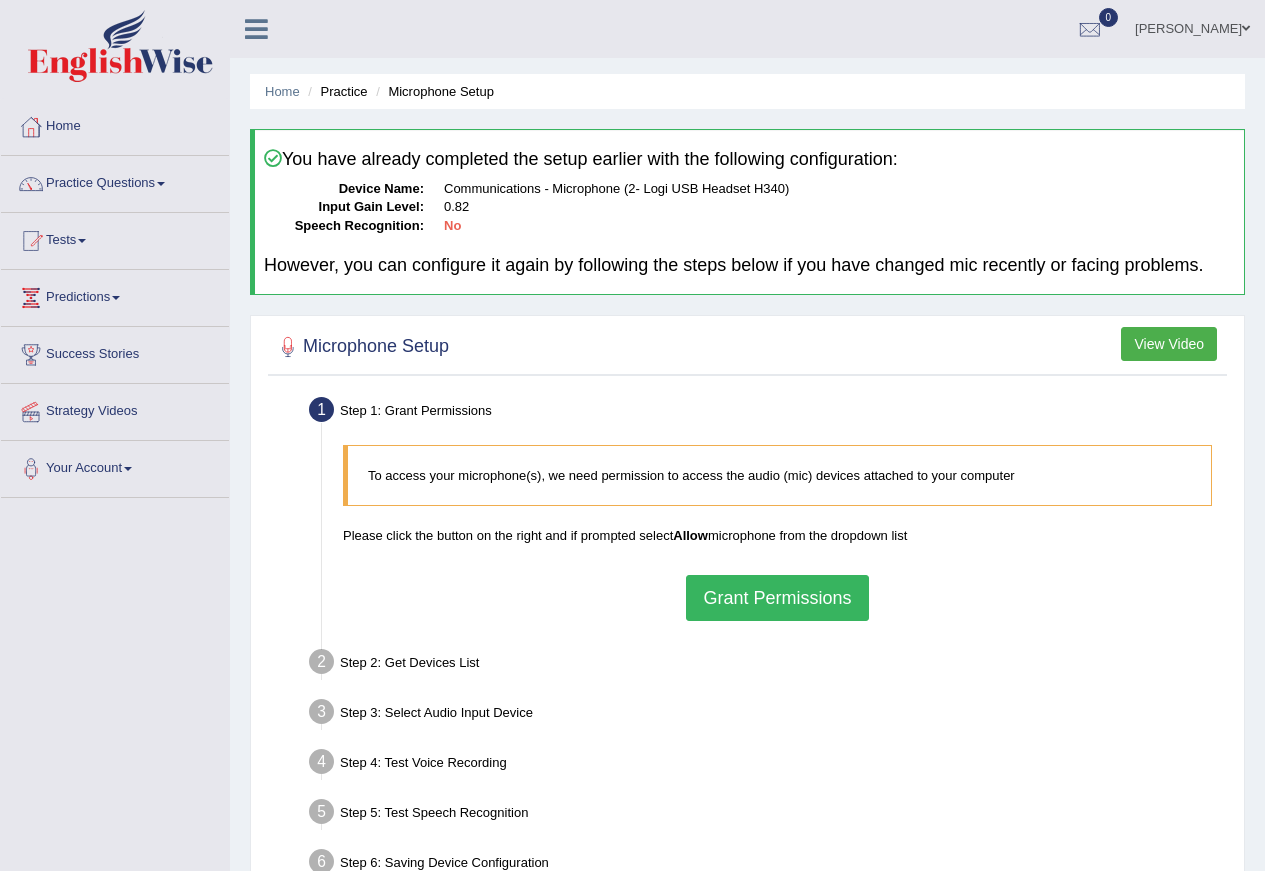 scroll, scrollTop: 179, scrollLeft: 0, axis: vertical 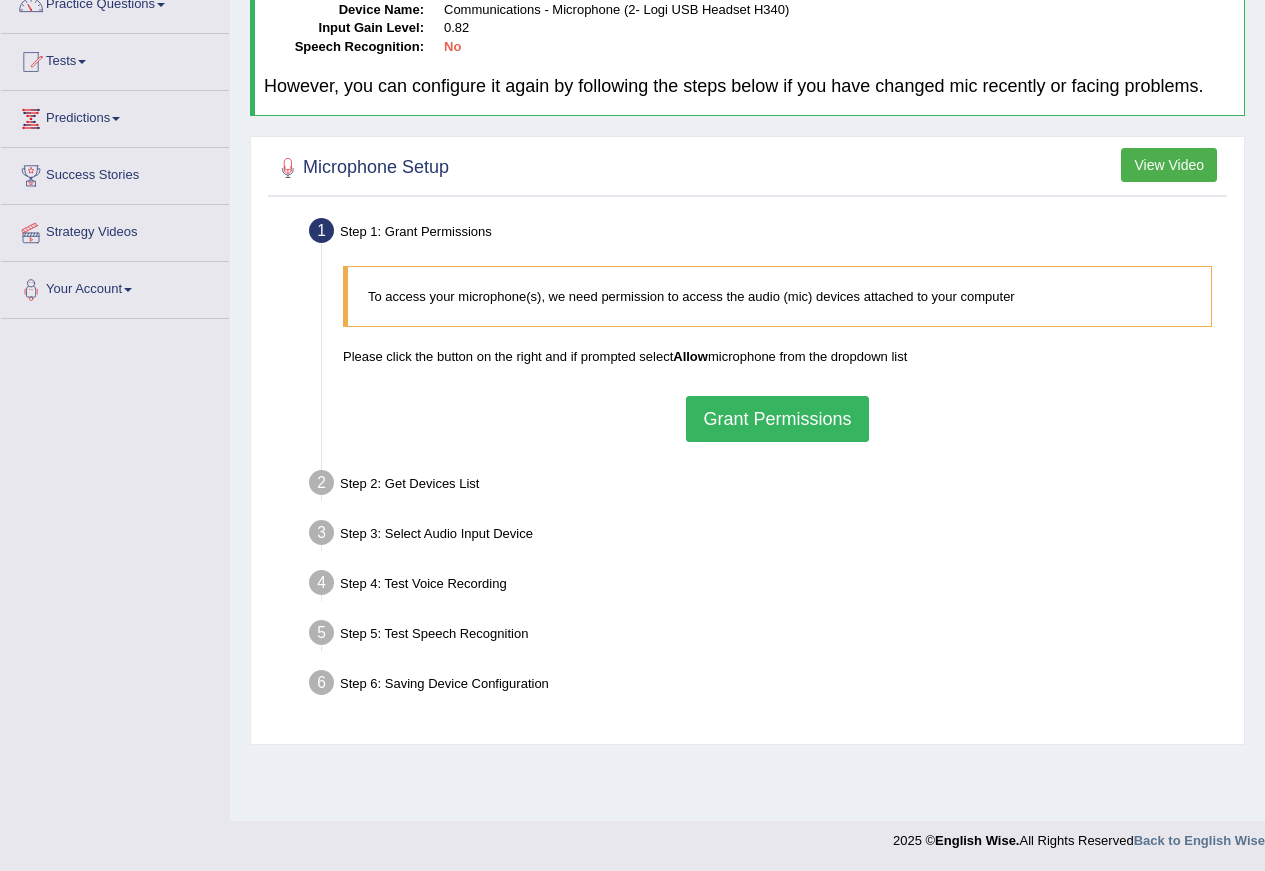 click on "Grant Permissions" at bounding box center [777, 419] 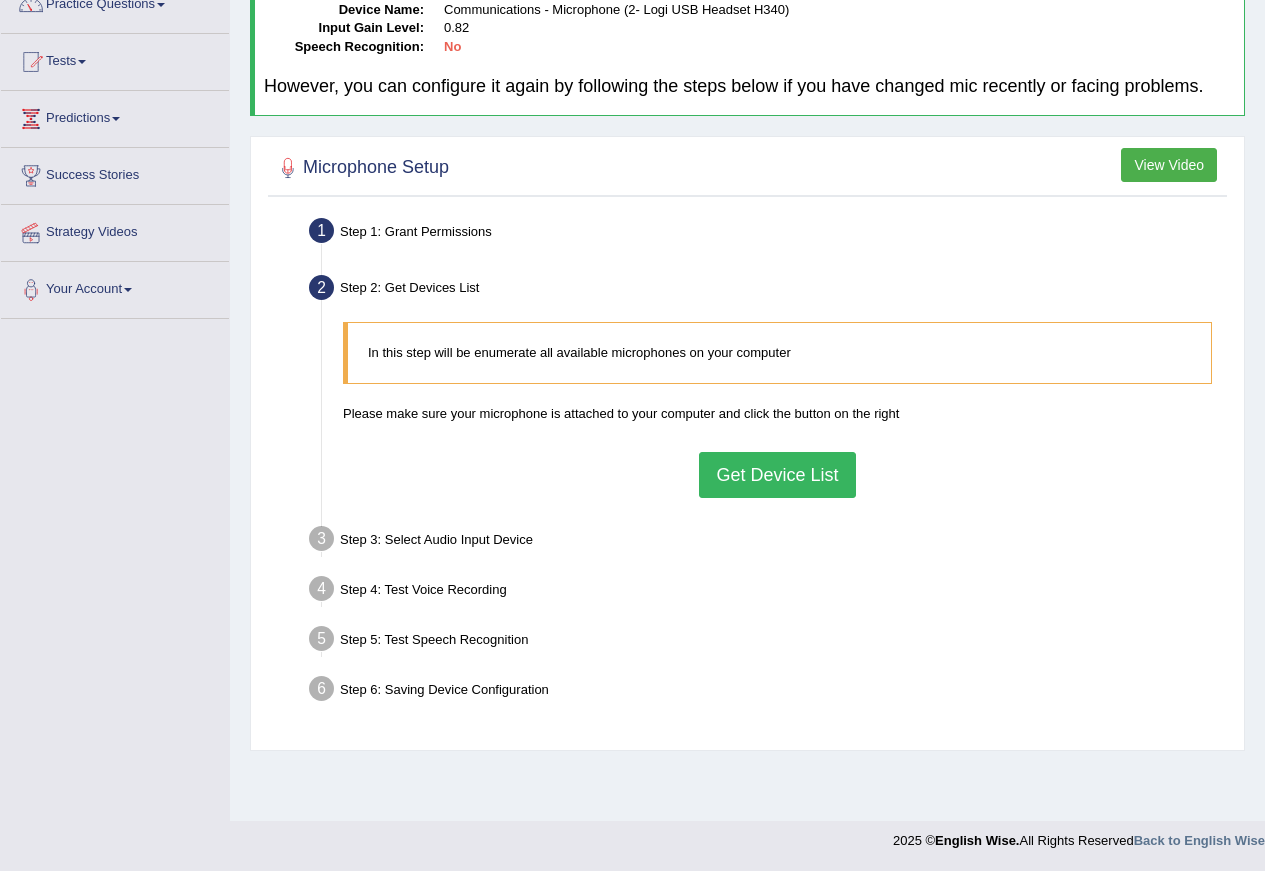 click on "Get Device List" at bounding box center (777, 475) 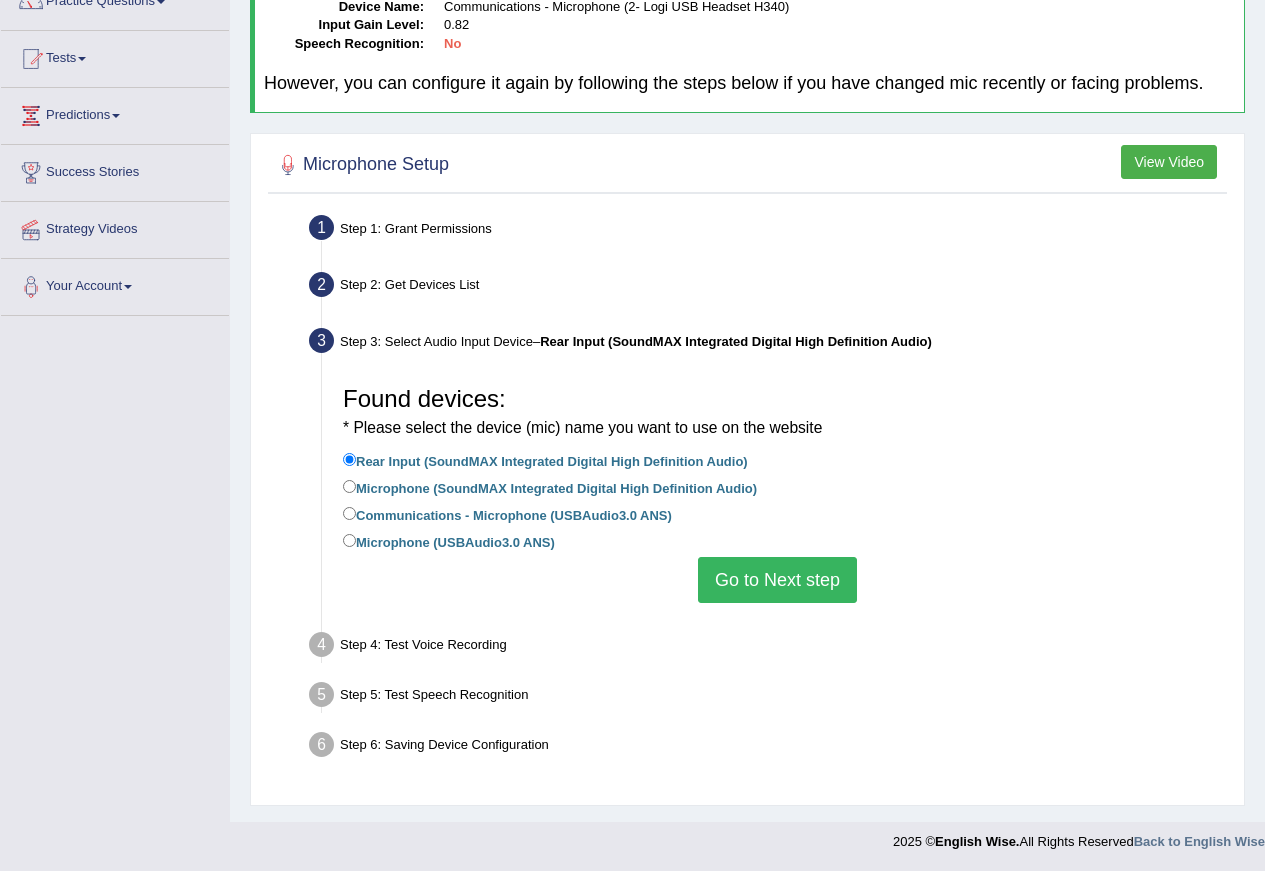 scroll, scrollTop: 183, scrollLeft: 0, axis: vertical 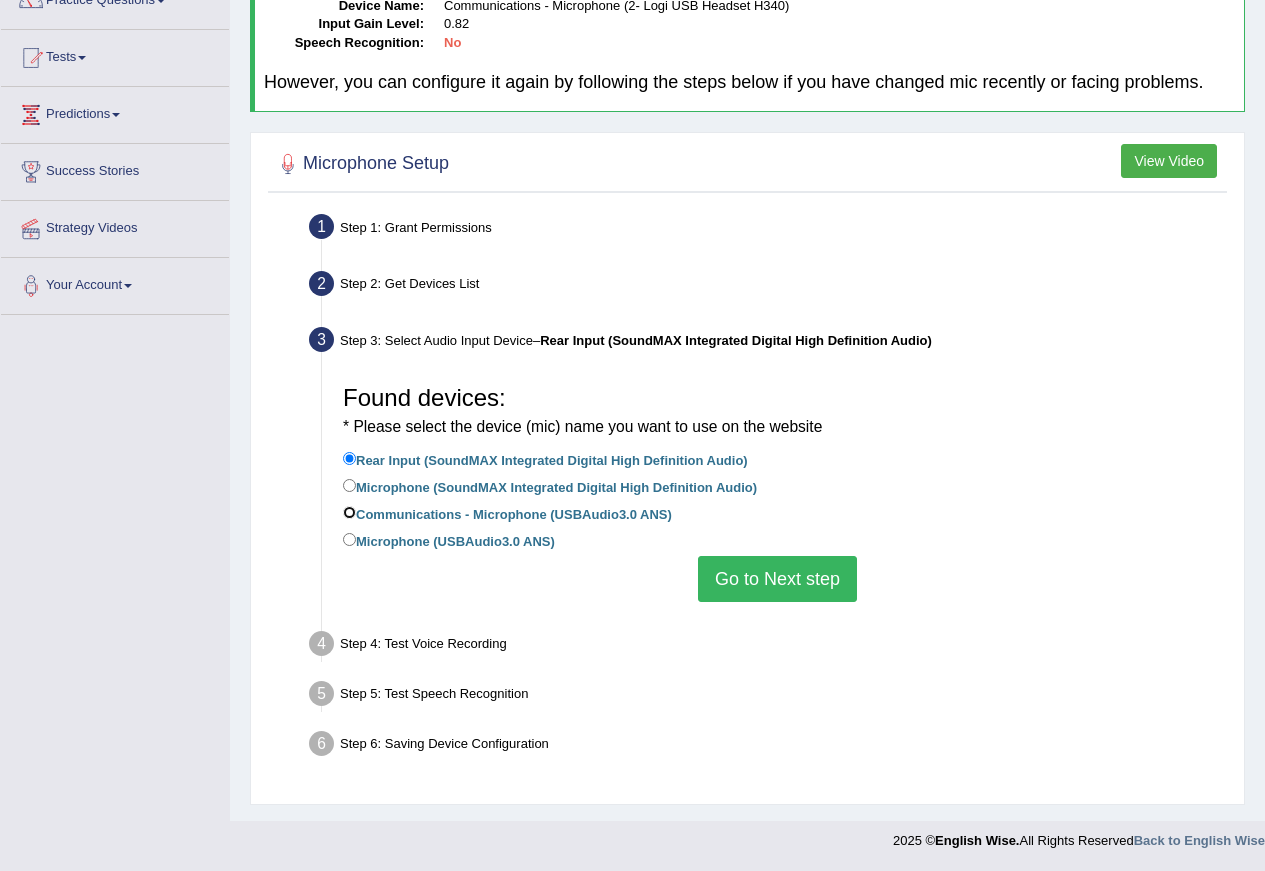 click on "Communications - Microphone (USBAudio3.0 ANS)" at bounding box center (349, 512) 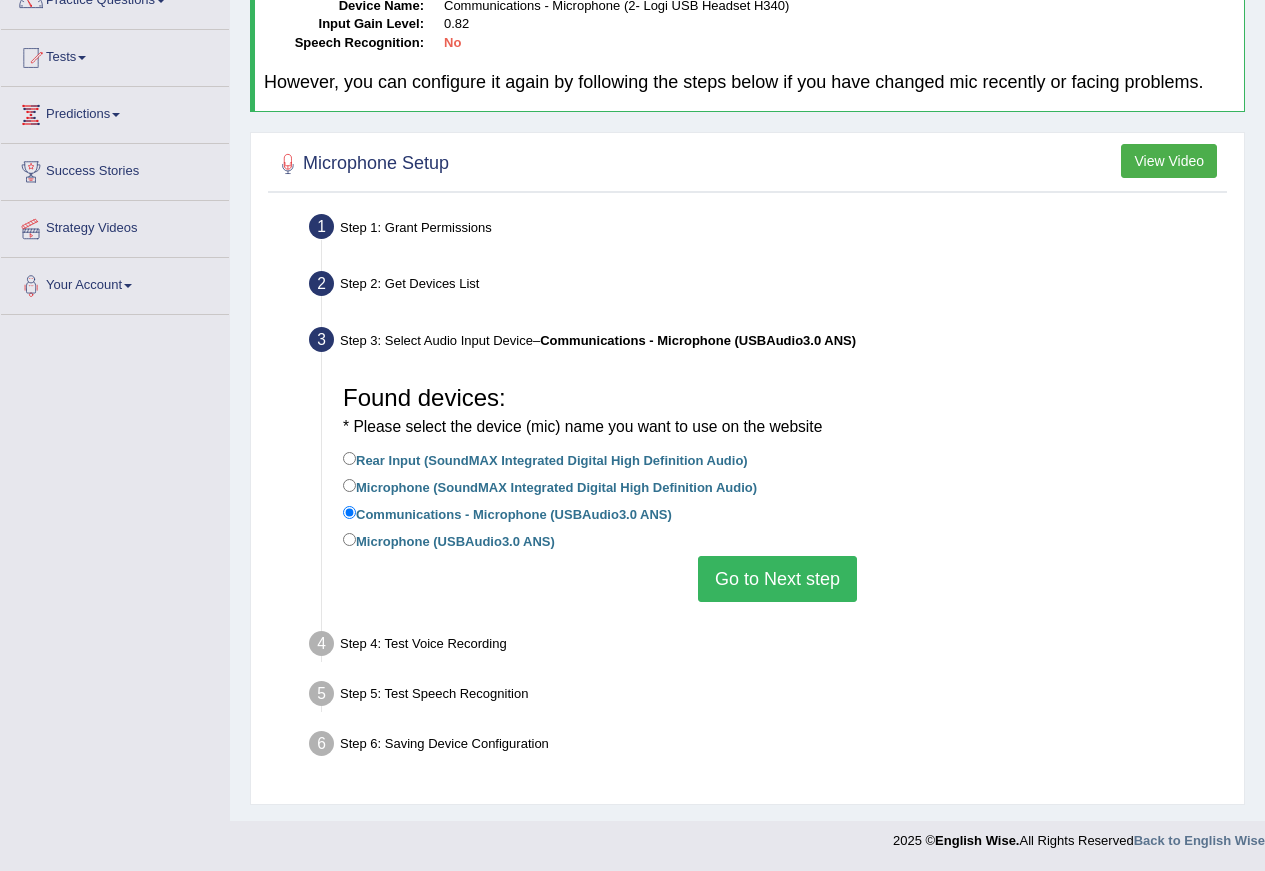 click on "Go to Next step" at bounding box center (777, 579) 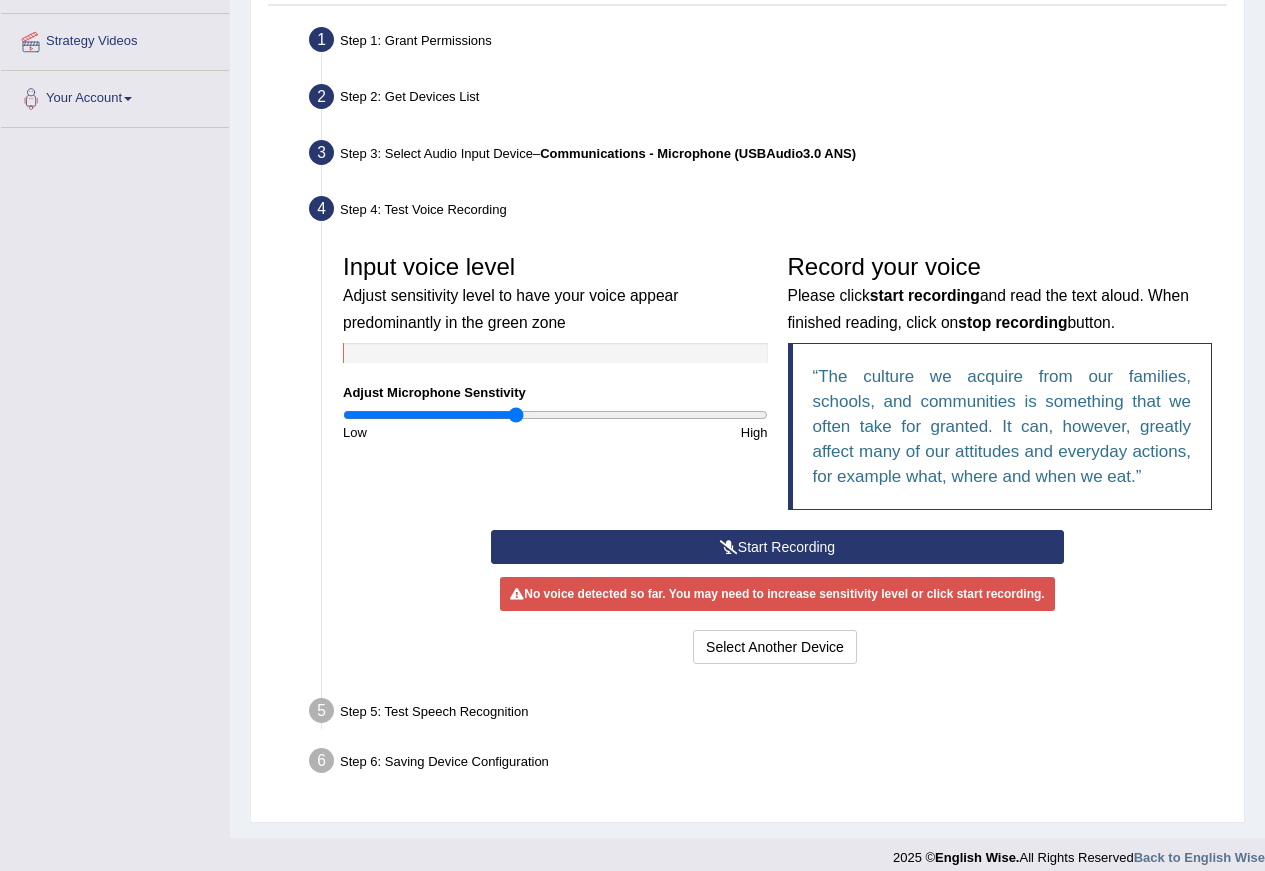 scroll, scrollTop: 383, scrollLeft: 0, axis: vertical 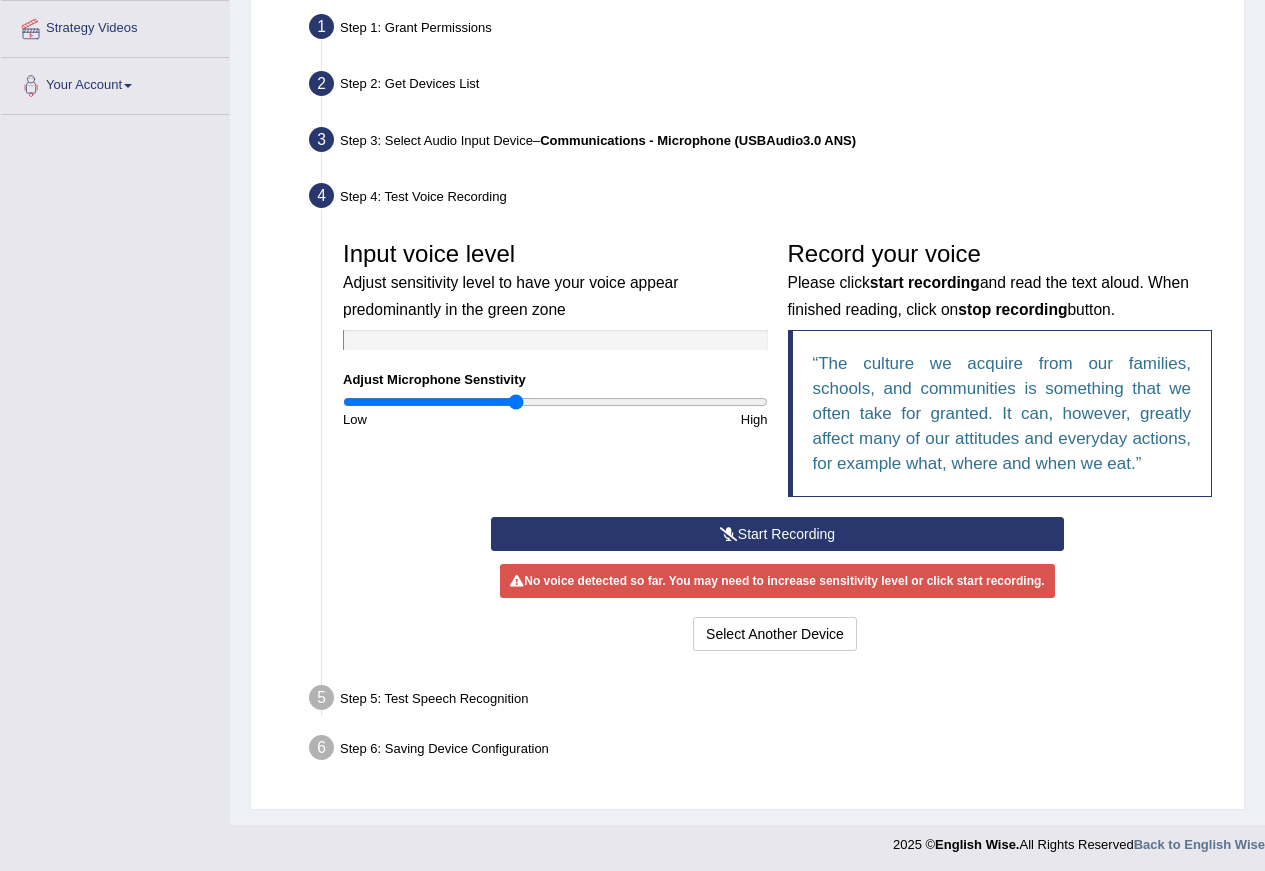 click on "Start Recording" at bounding box center [777, 534] 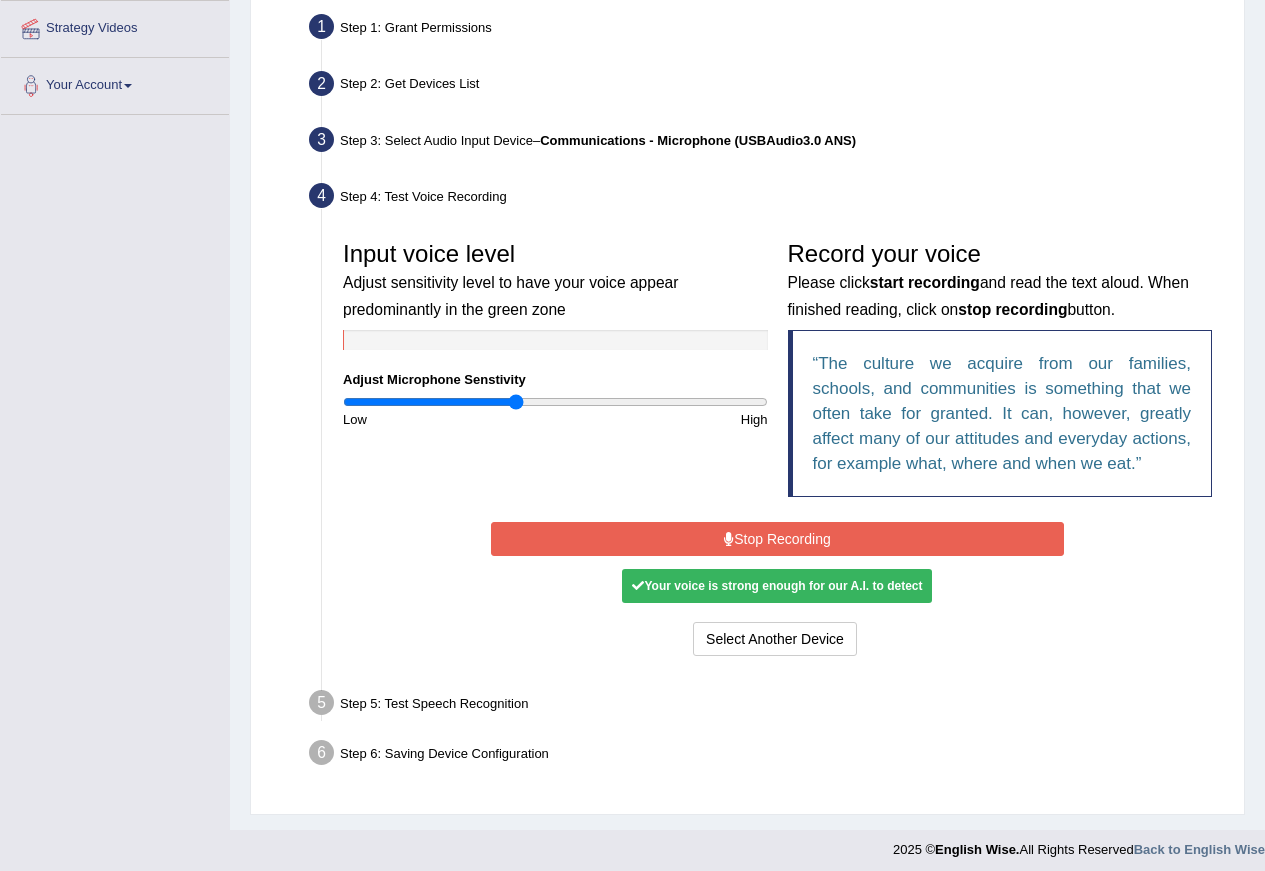 click on "Stop Recording" at bounding box center [777, 539] 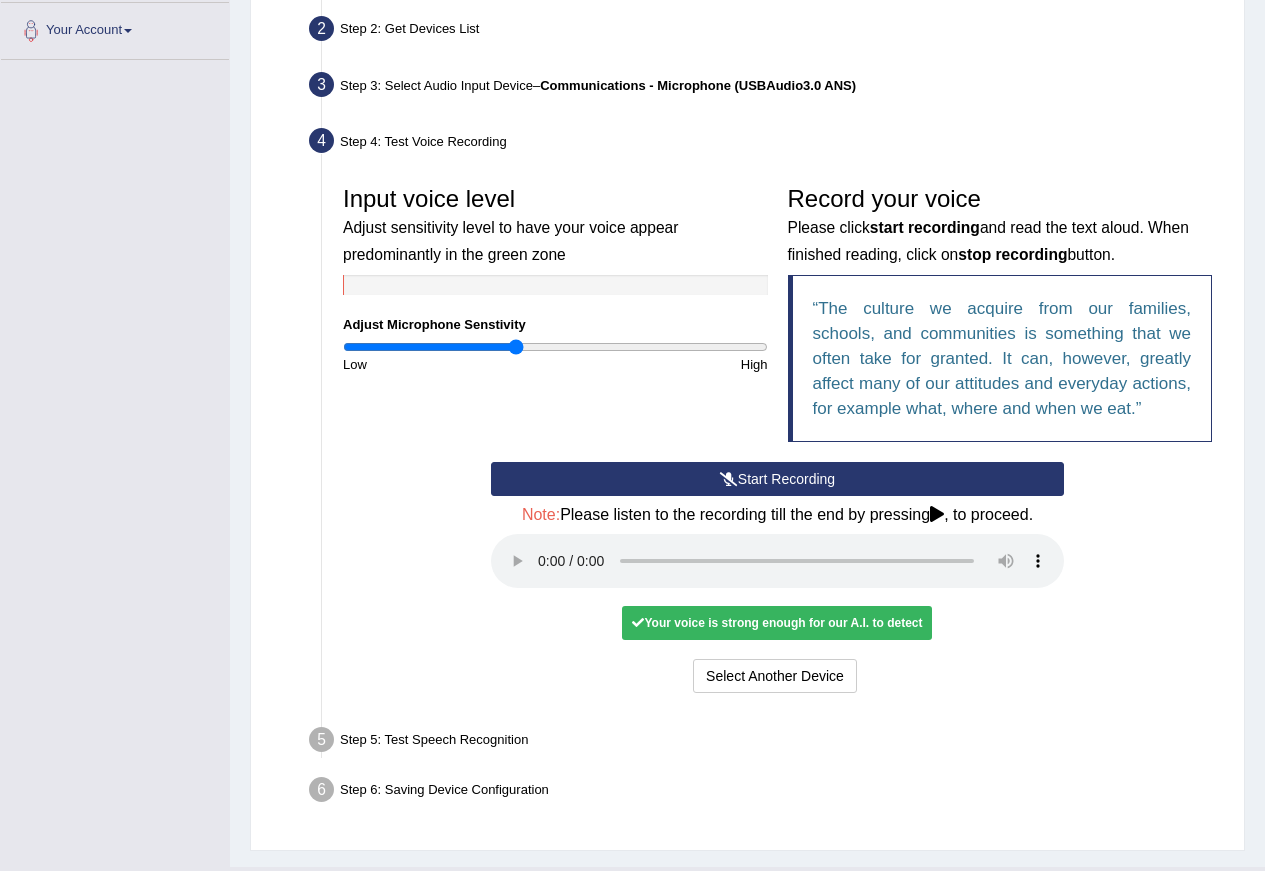 scroll, scrollTop: 484, scrollLeft: 0, axis: vertical 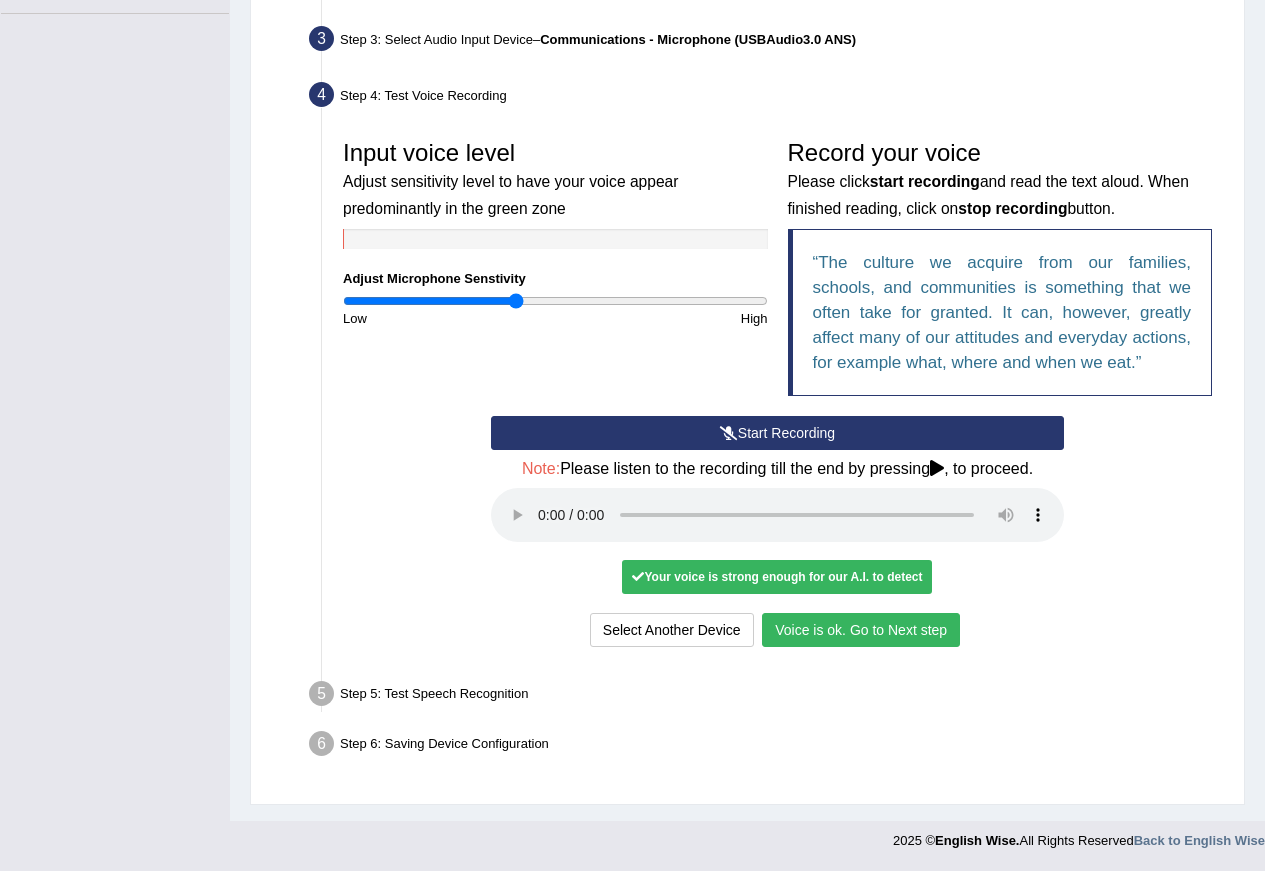 click on "Voice is ok. Go to Next step" at bounding box center (861, 630) 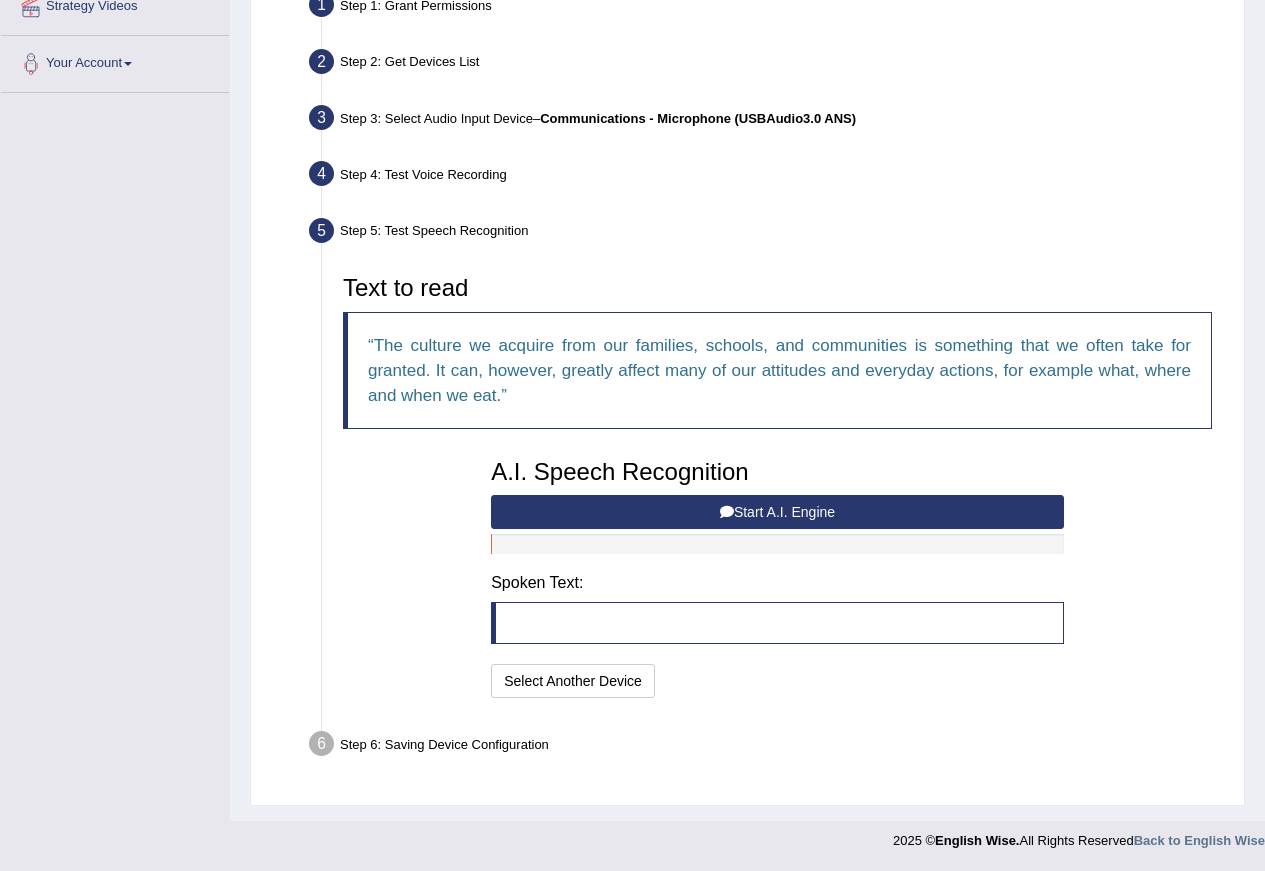 scroll, scrollTop: 405, scrollLeft: 0, axis: vertical 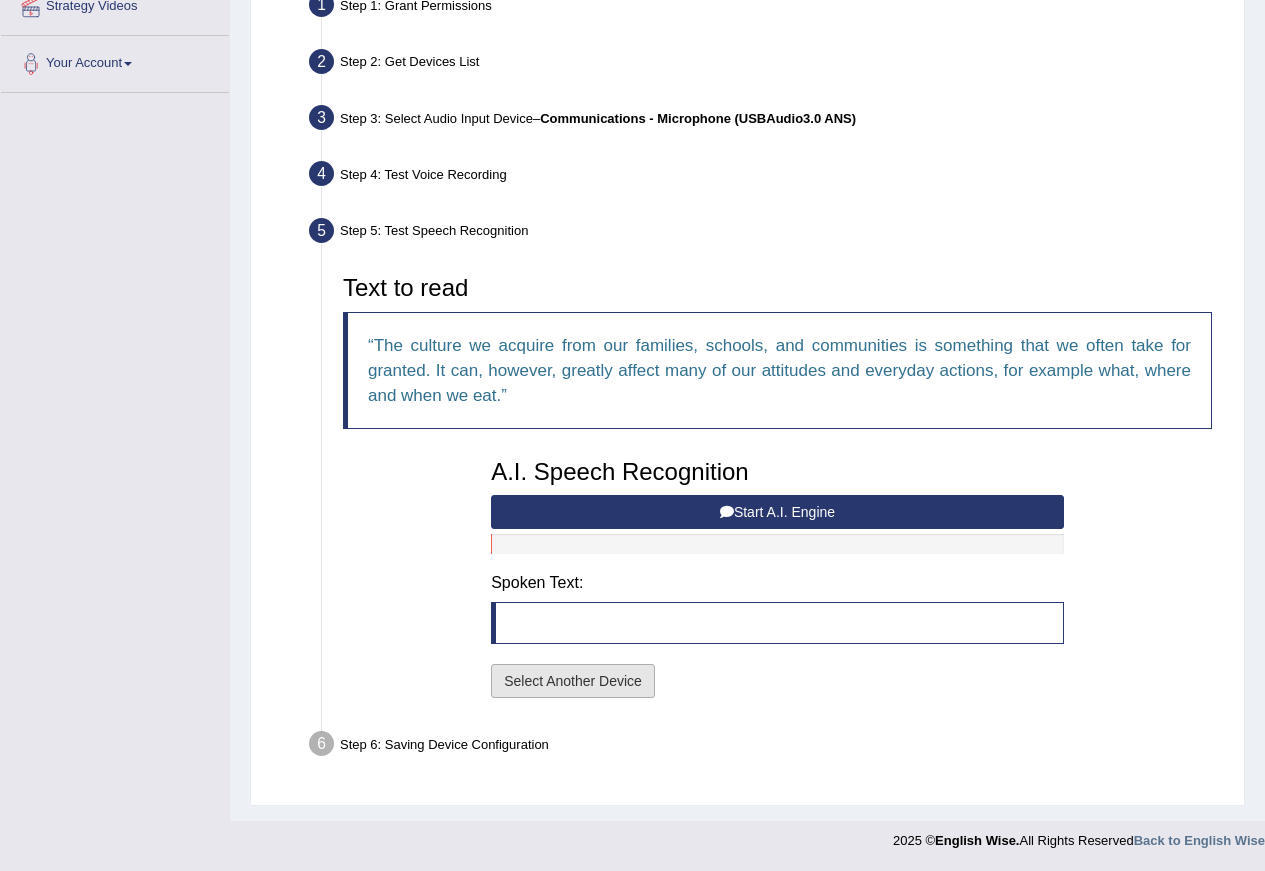 click on "Select Another Device" at bounding box center (573, 681) 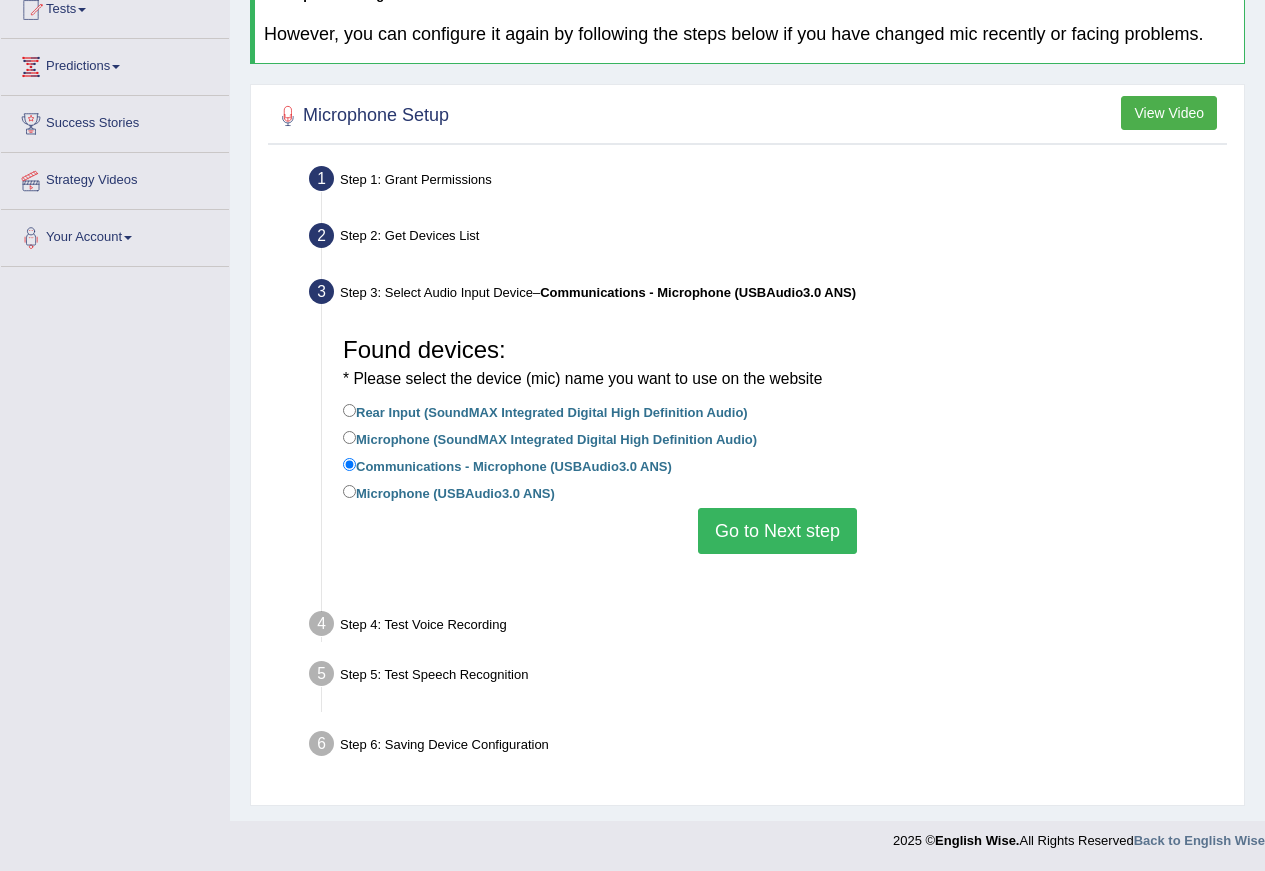 scroll, scrollTop: 183, scrollLeft: 0, axis: vertical 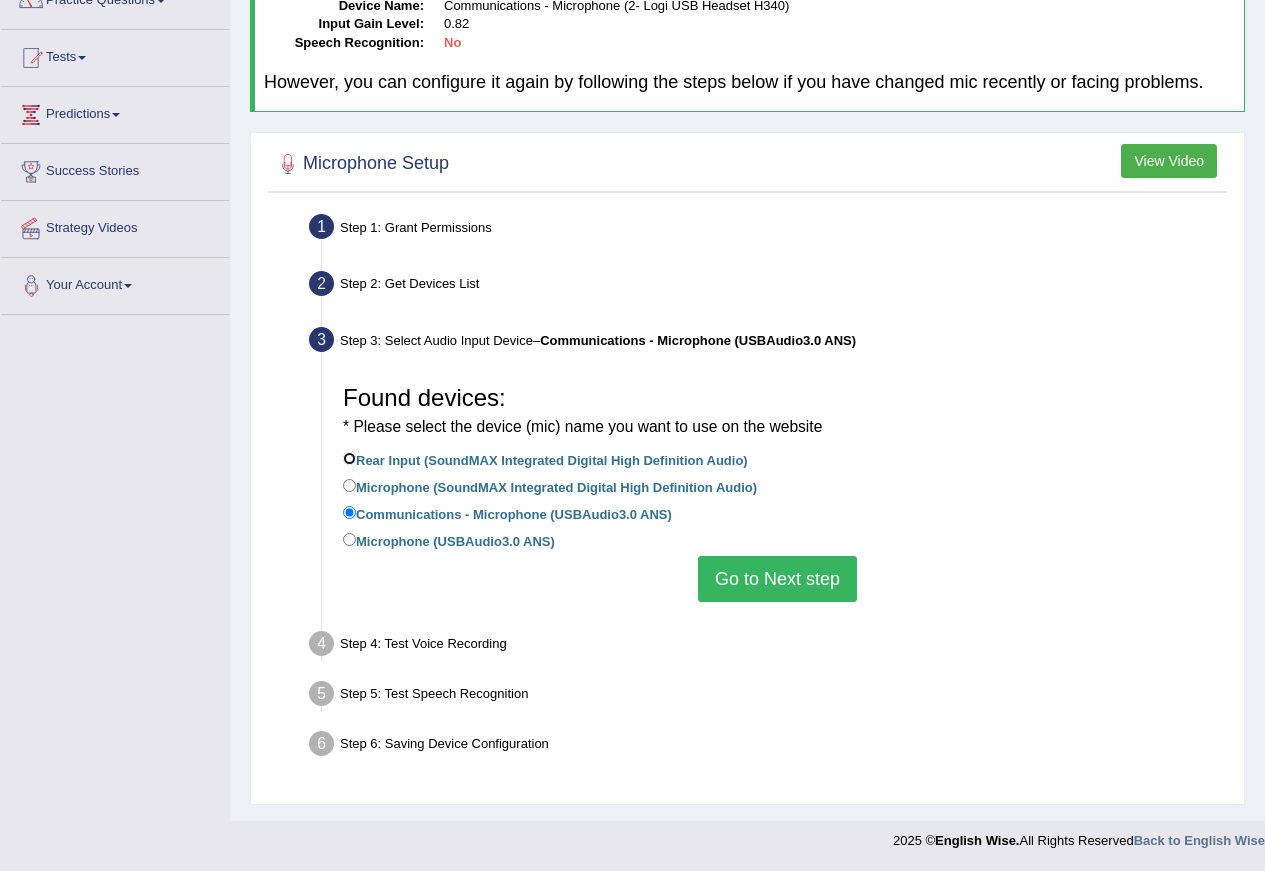 click on "Rear Input (SoundMAX Integrated Digital High Definition Audio)" at bounding box center [349, 458] 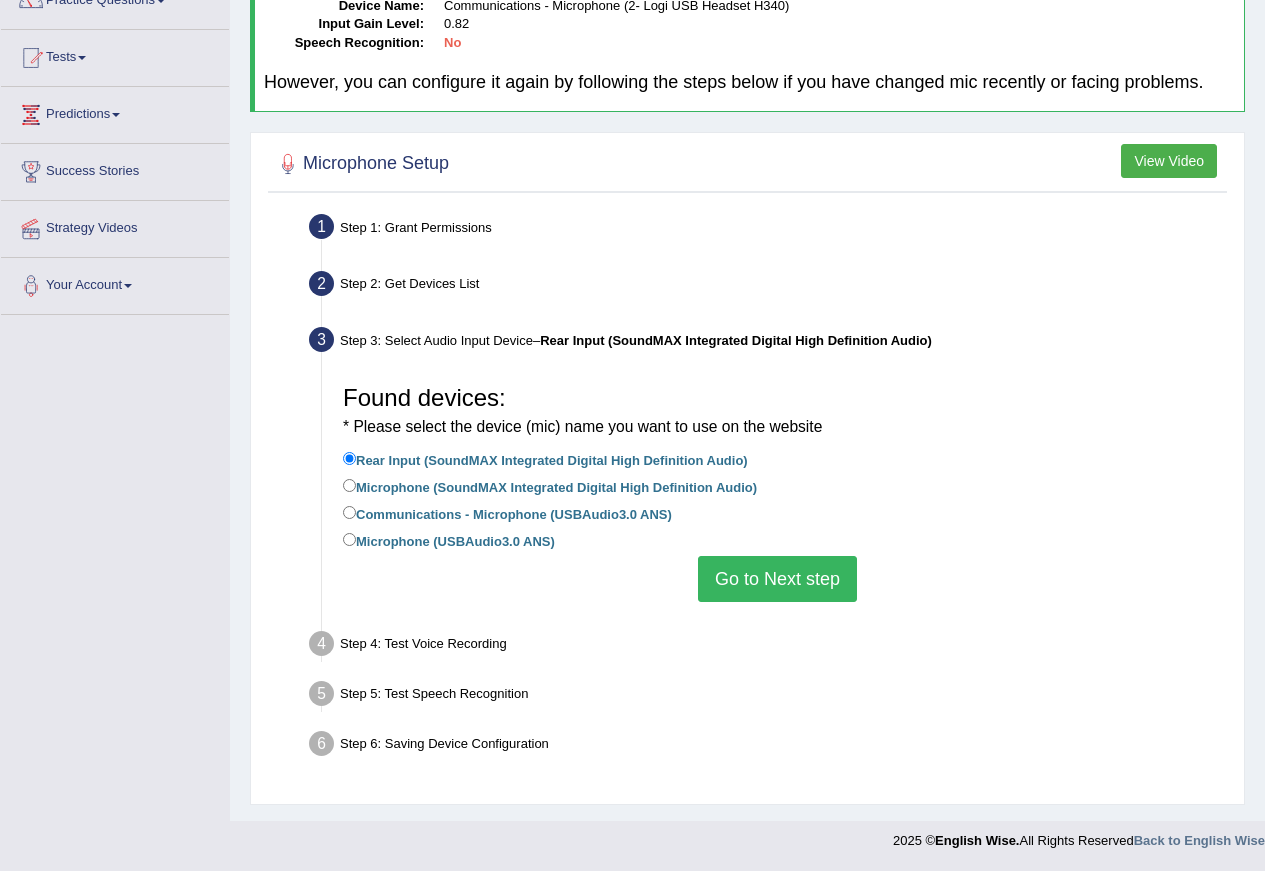 click on "Go to Next step" at bounding box center (777, 579) 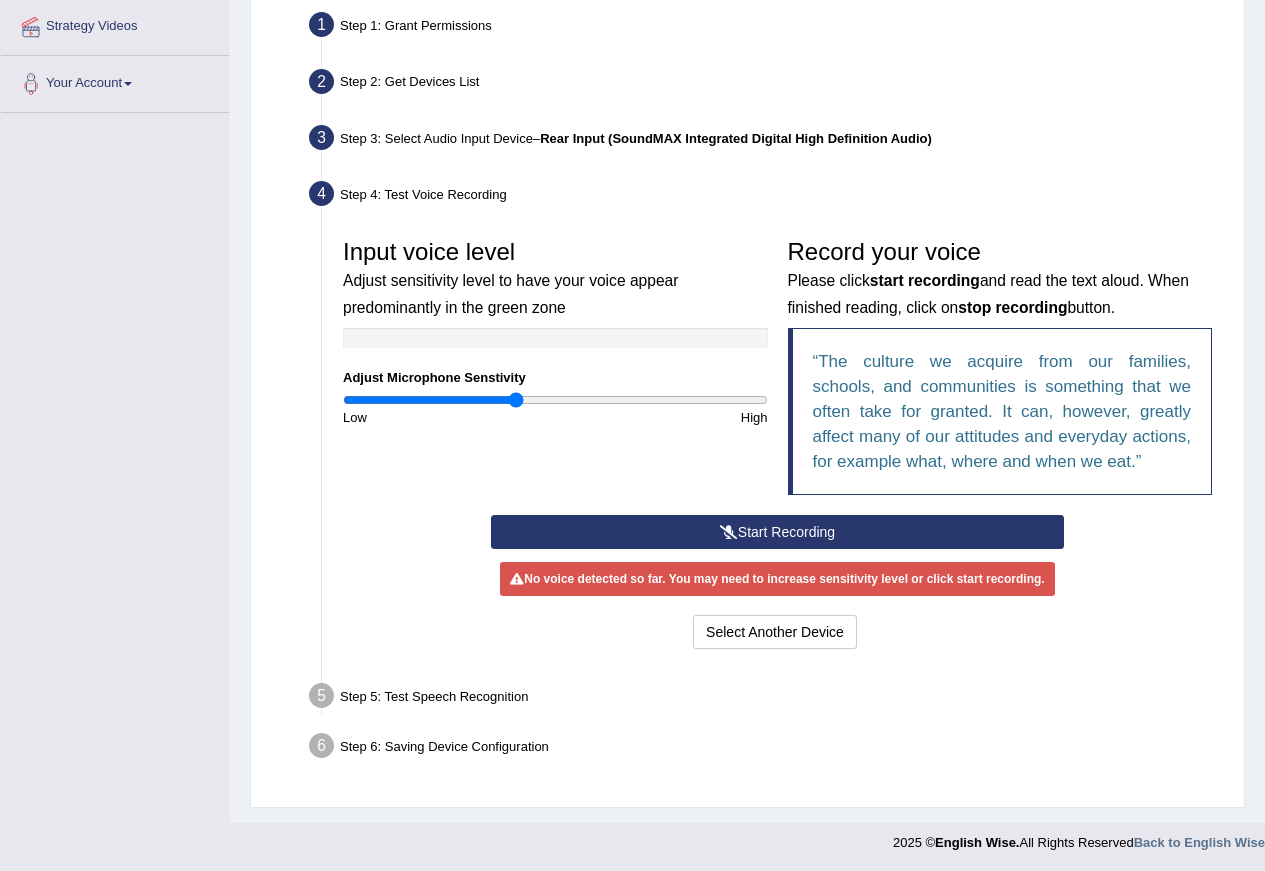 scroll, scrollTop: 387, scrollLeft: 0, axis: vertical 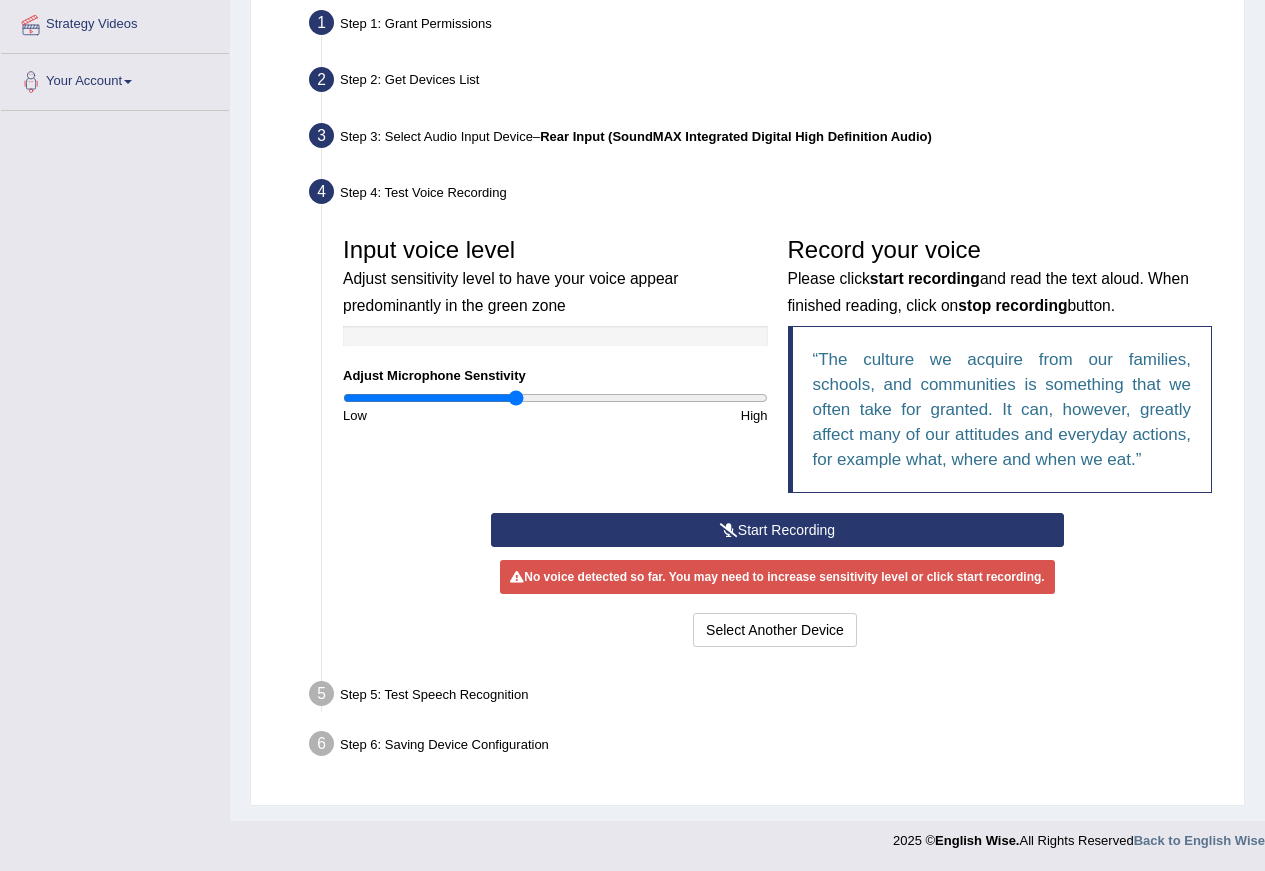 click on "Start Recording" at bounding box center [777, 530] 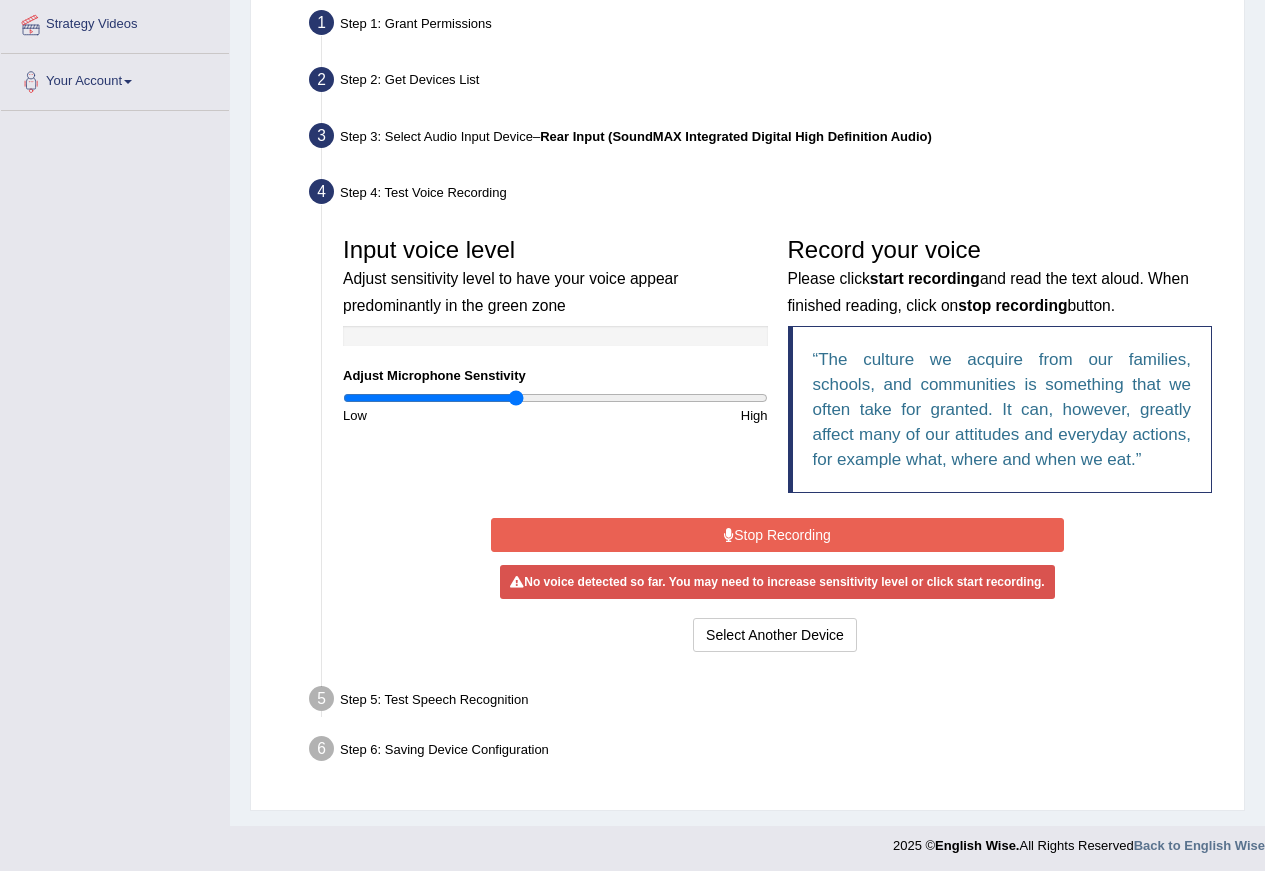 click at bounding box center (729, 535) 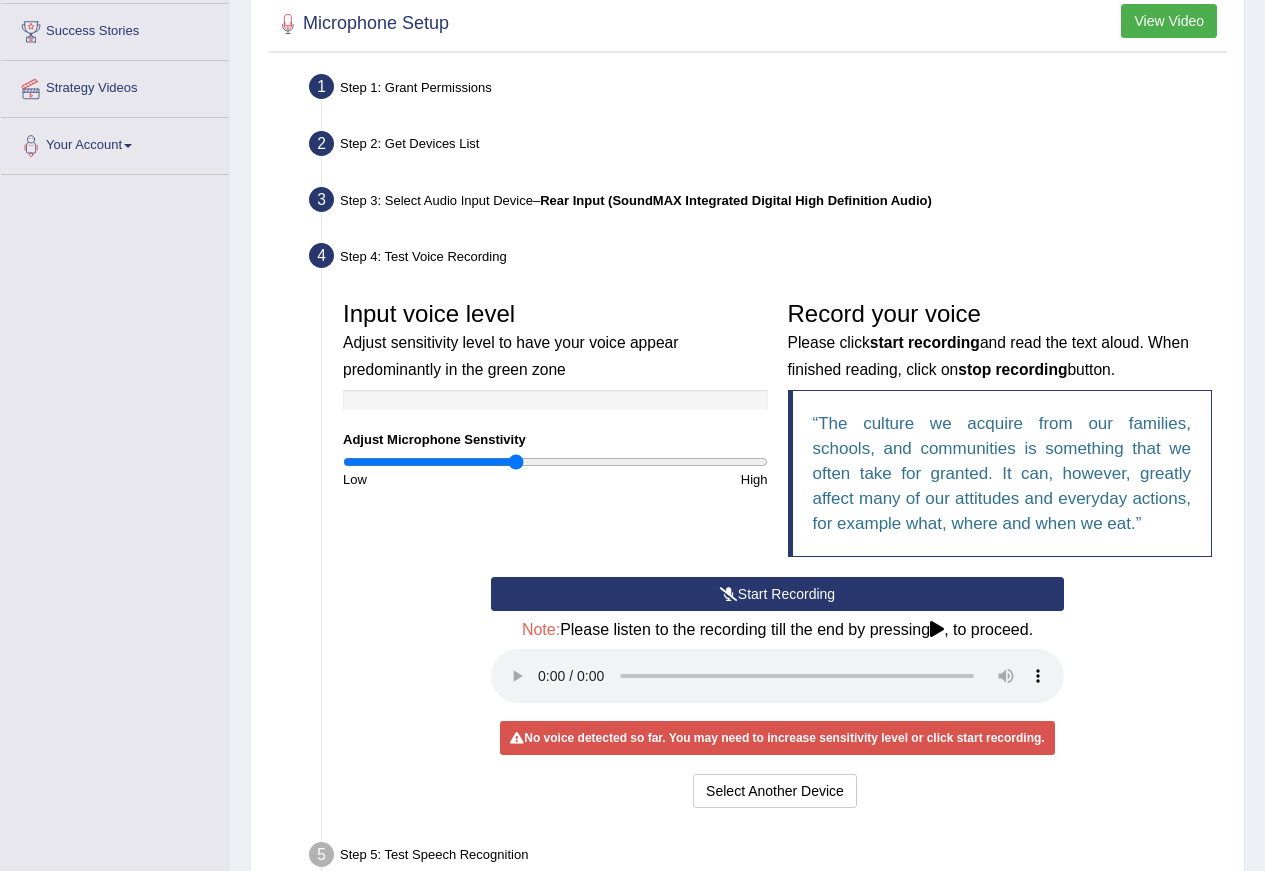 scroll, scrollTop: 287, scrollLeft: 0, axis: vertical 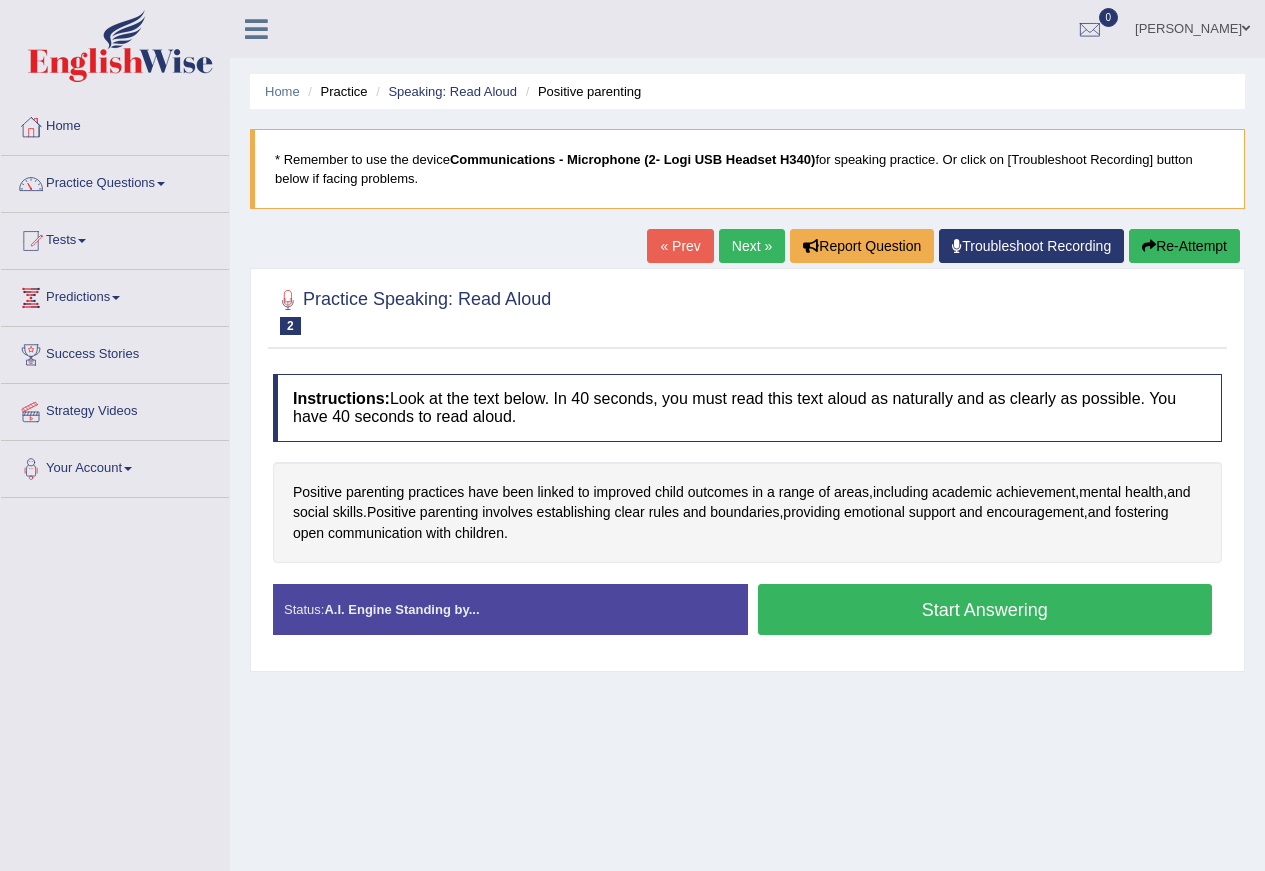 click on "[PERSON_NAME]
Toggle navigation
Username: Siddharth2025
Access Type: Online
Subscription: Silver Package
Log out
0
See All Alerts" at bounding box center [903, 28] 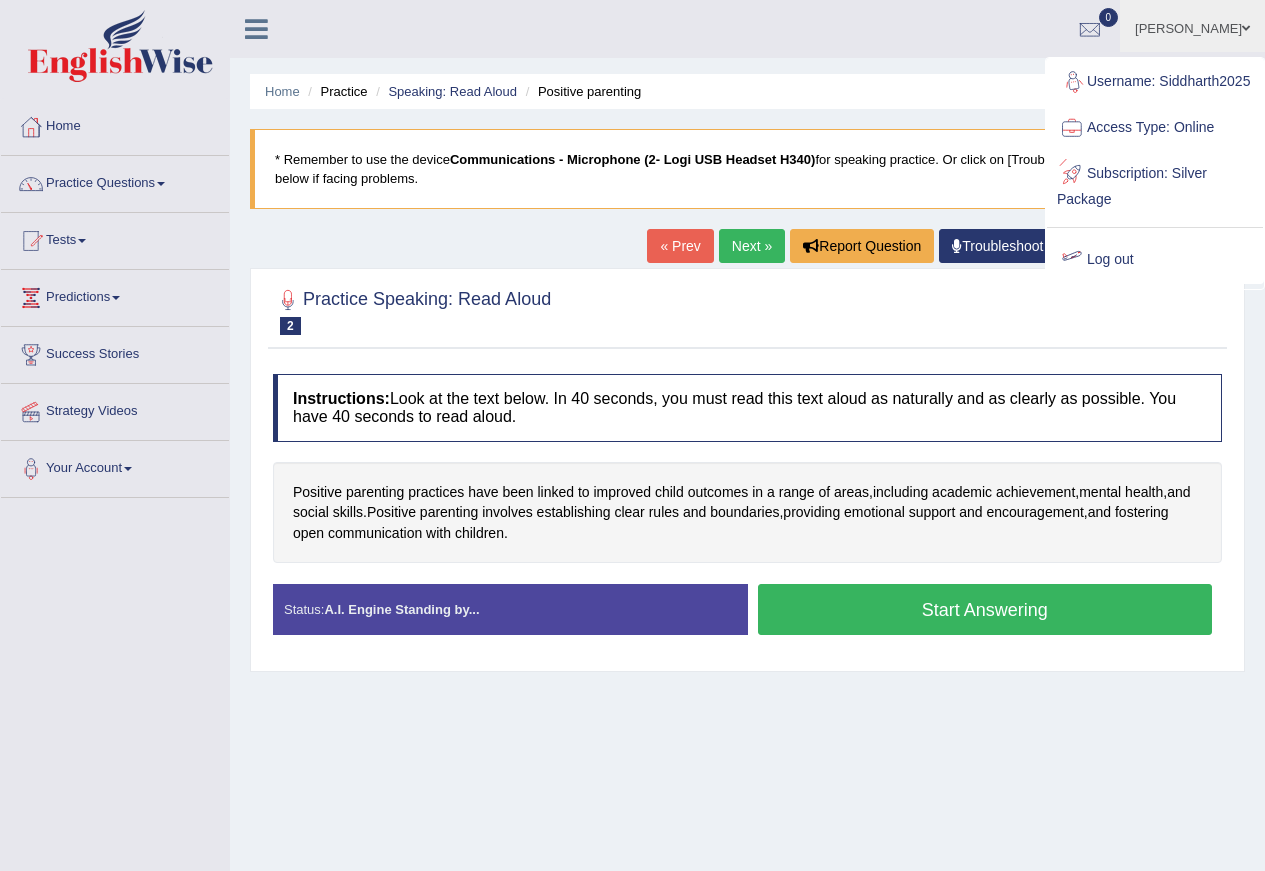 click on "Log out" at bounding box center (1155, 260) 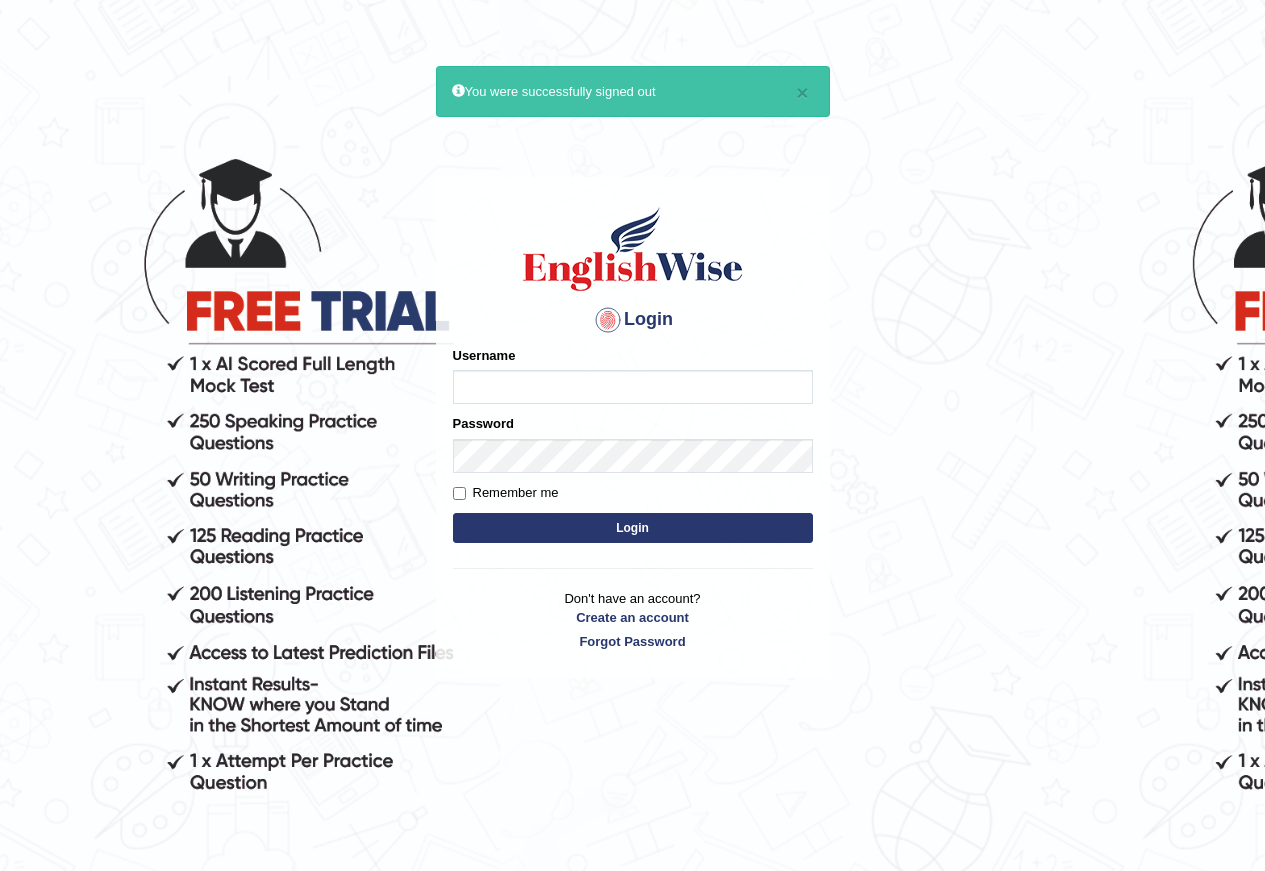 scroll, scrollTop: 0, scrollLeft: 0, axis: both 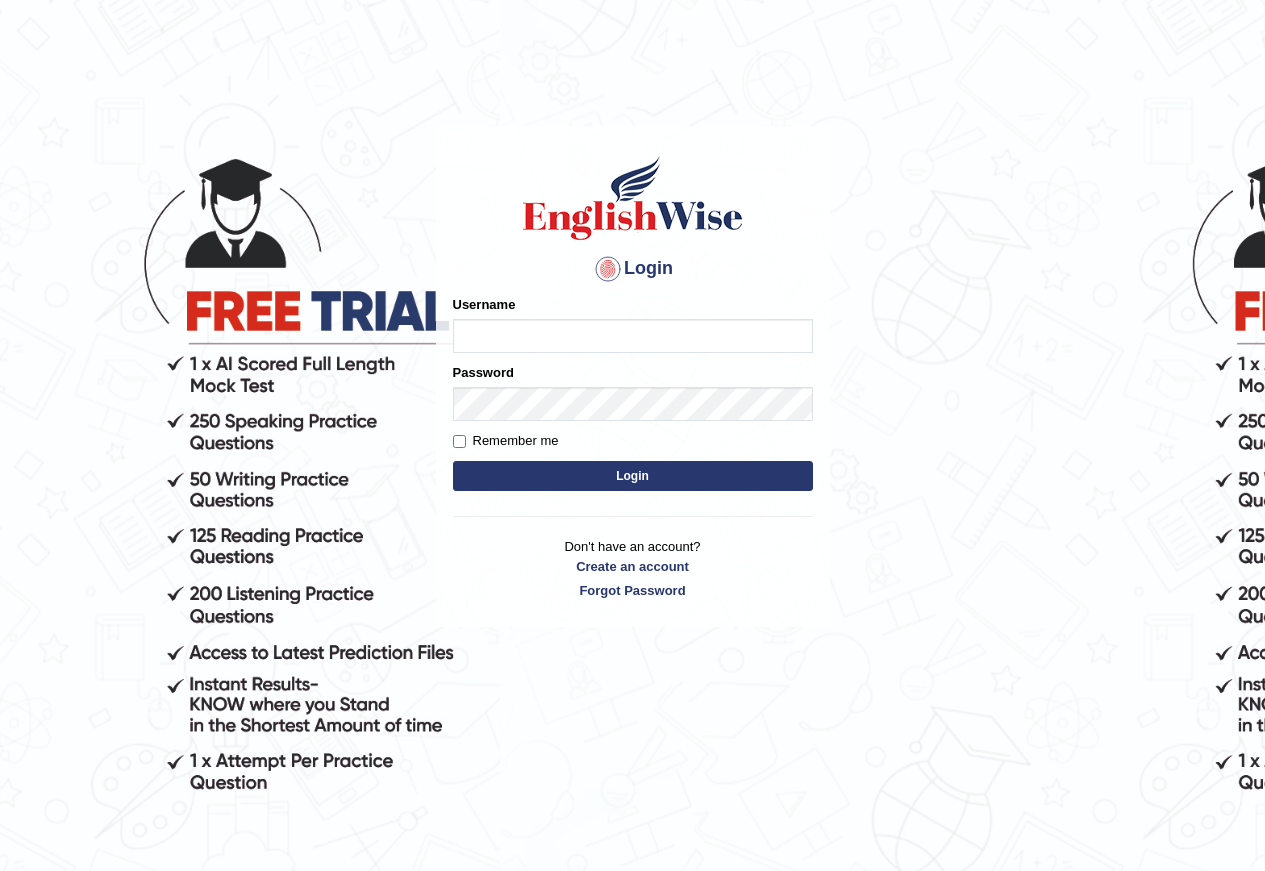 click on "Username" at bounding box center (633, 336) 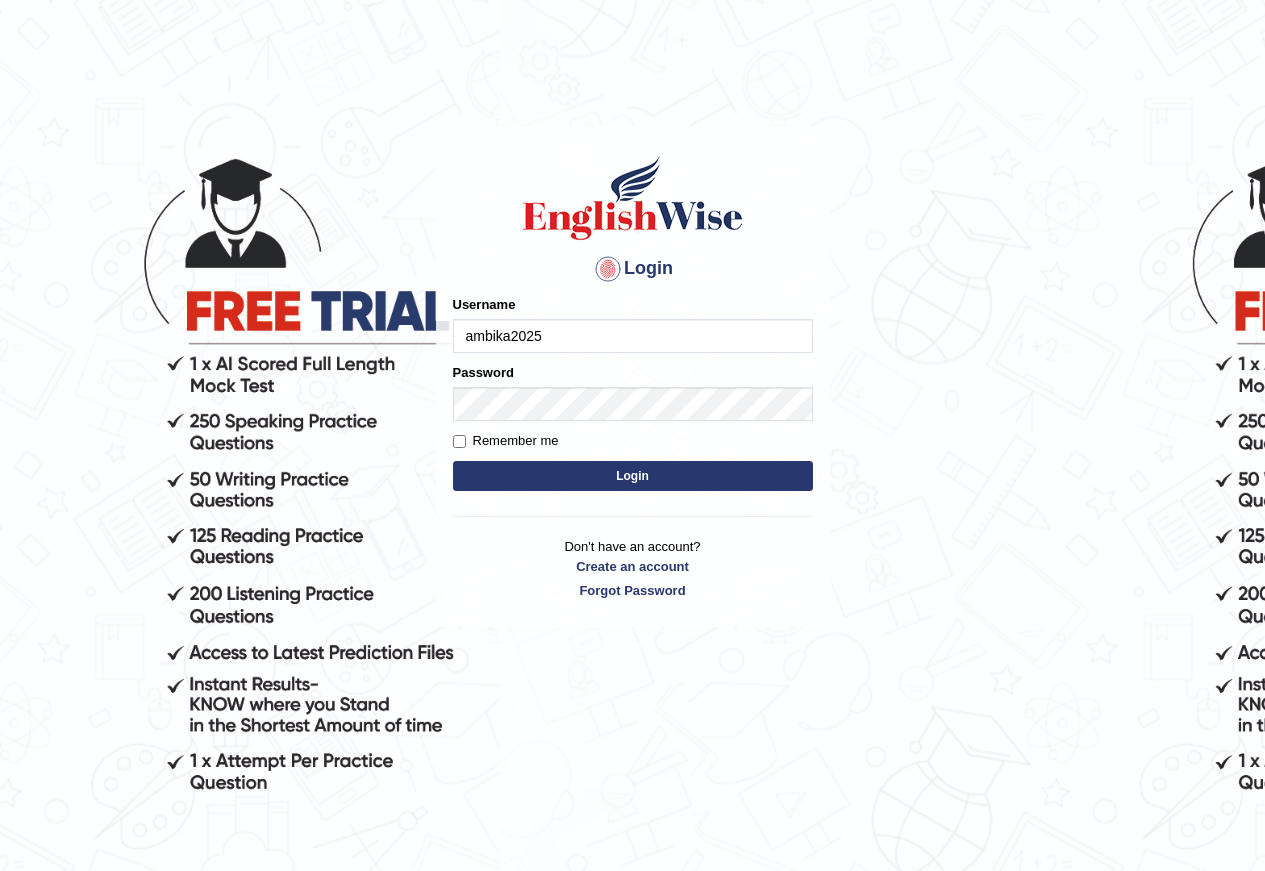 type on "ambika2025" 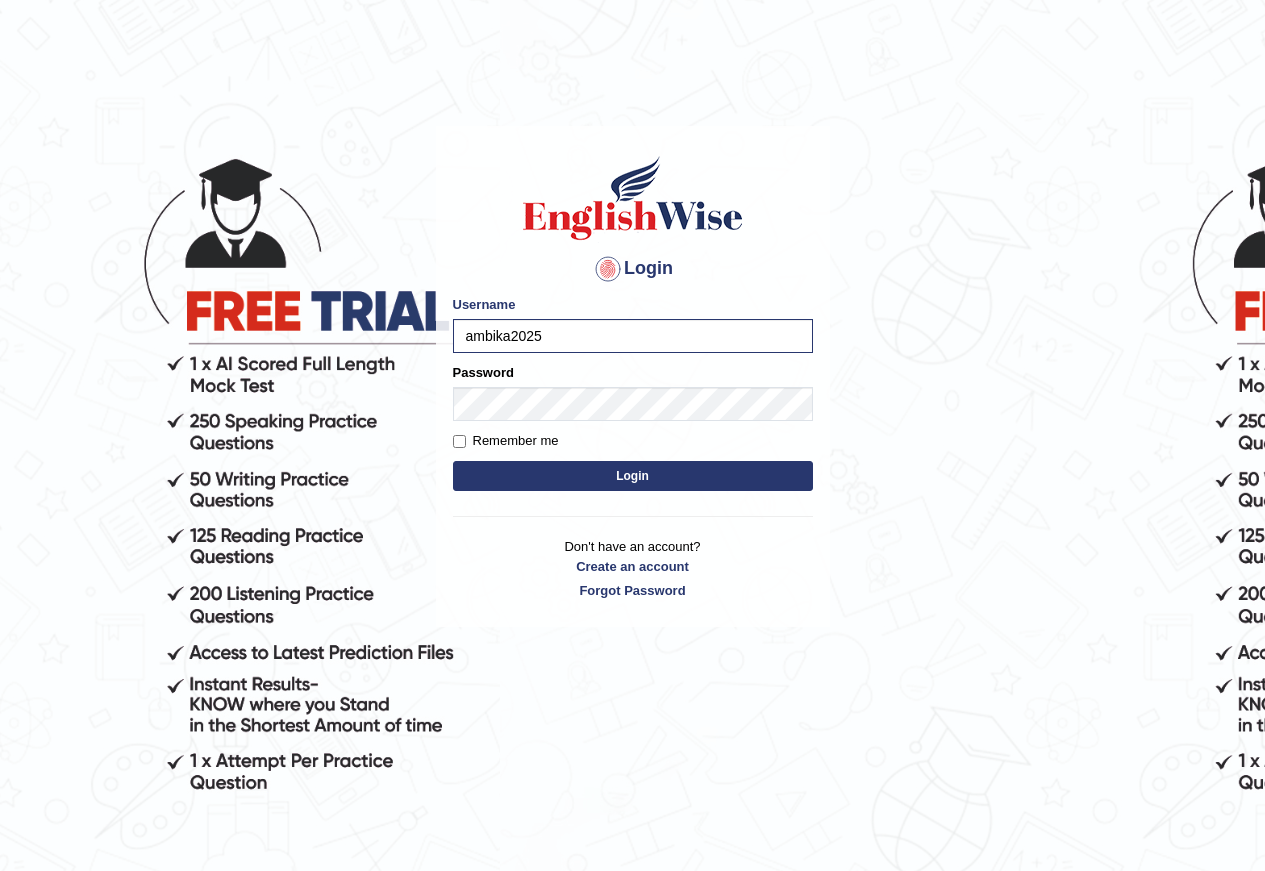 click on "Login" at bounding box center (633, 476) 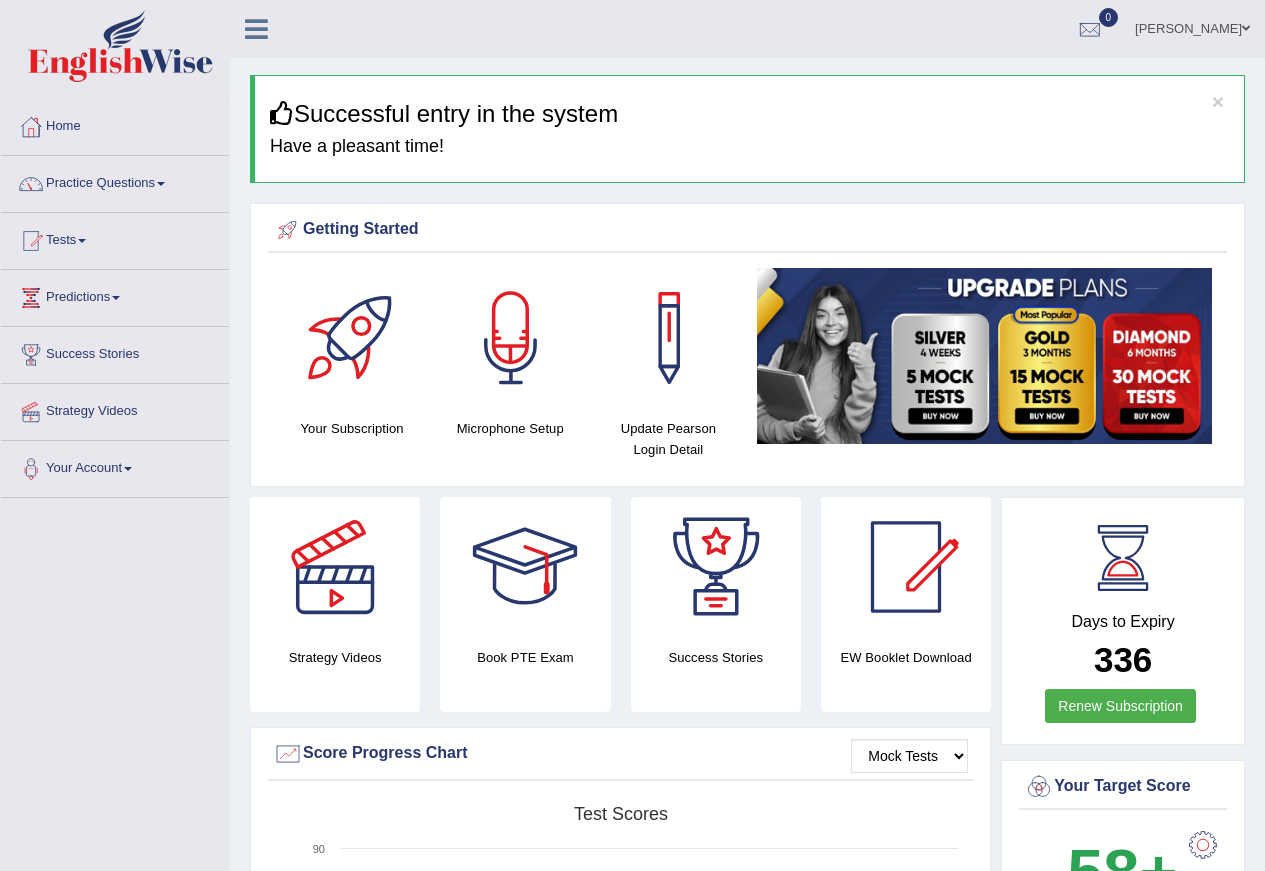 scroll, scrollTop: 0, scrollLeft: 0, axis: both 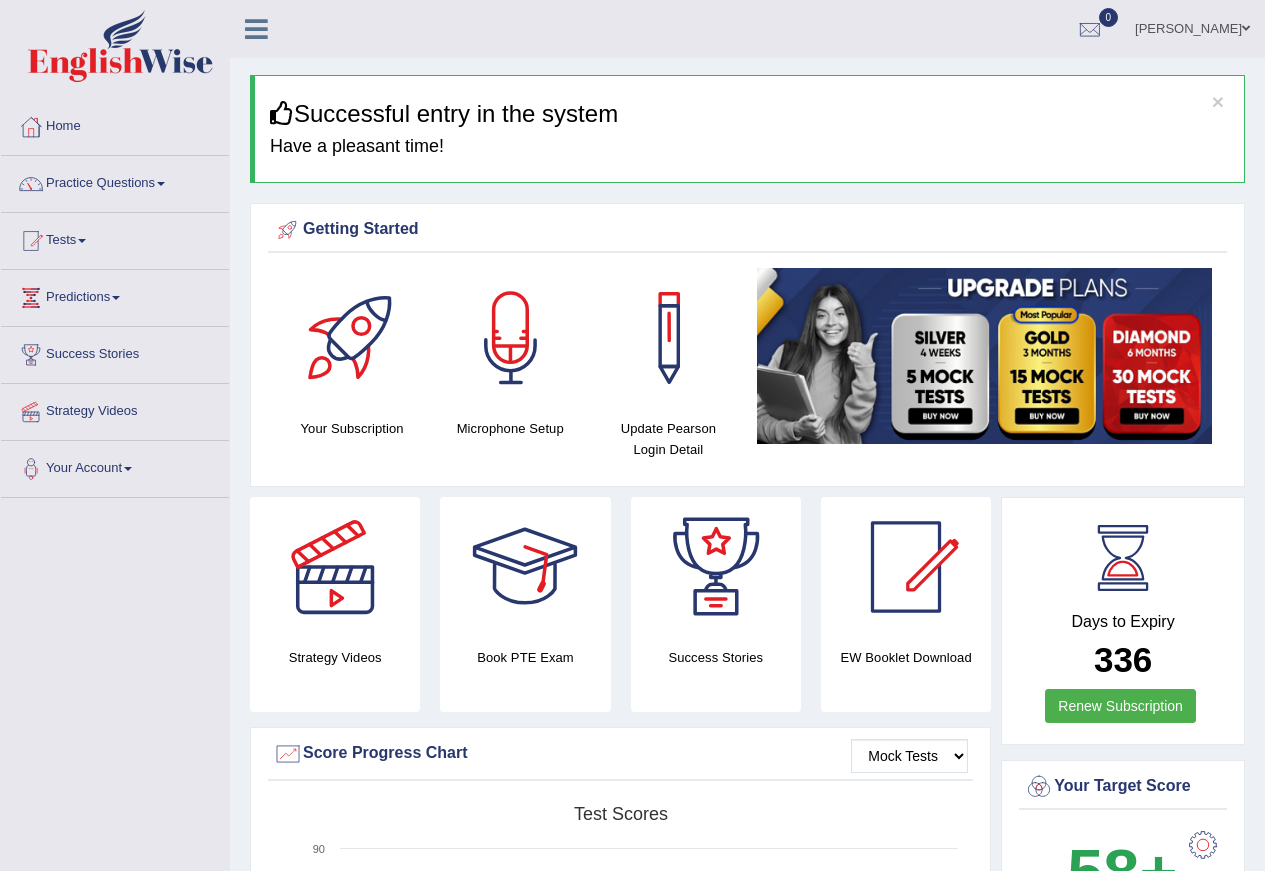 click at bounding box center [525, 567] 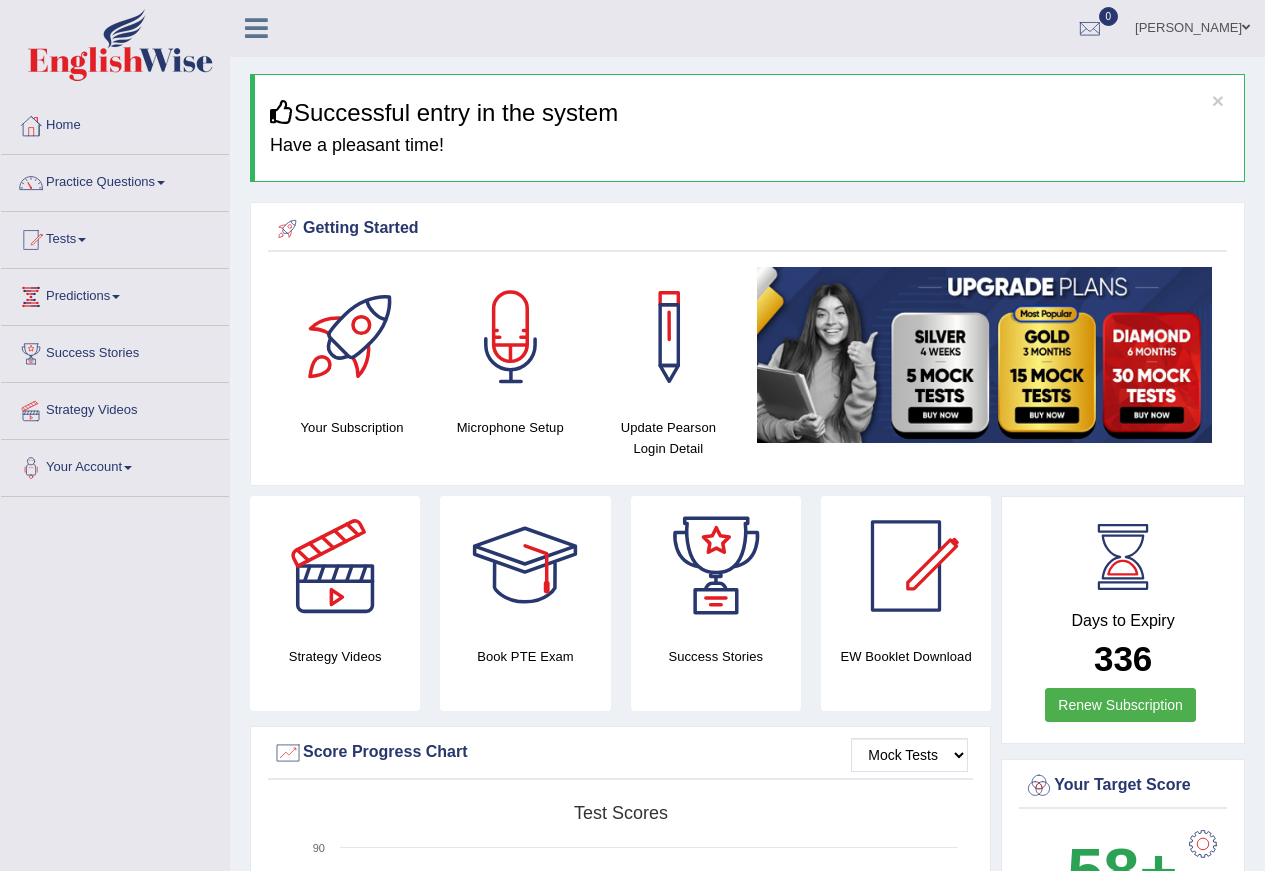scroll, scrollTop: 0, scrollLeft: 0, axis: both 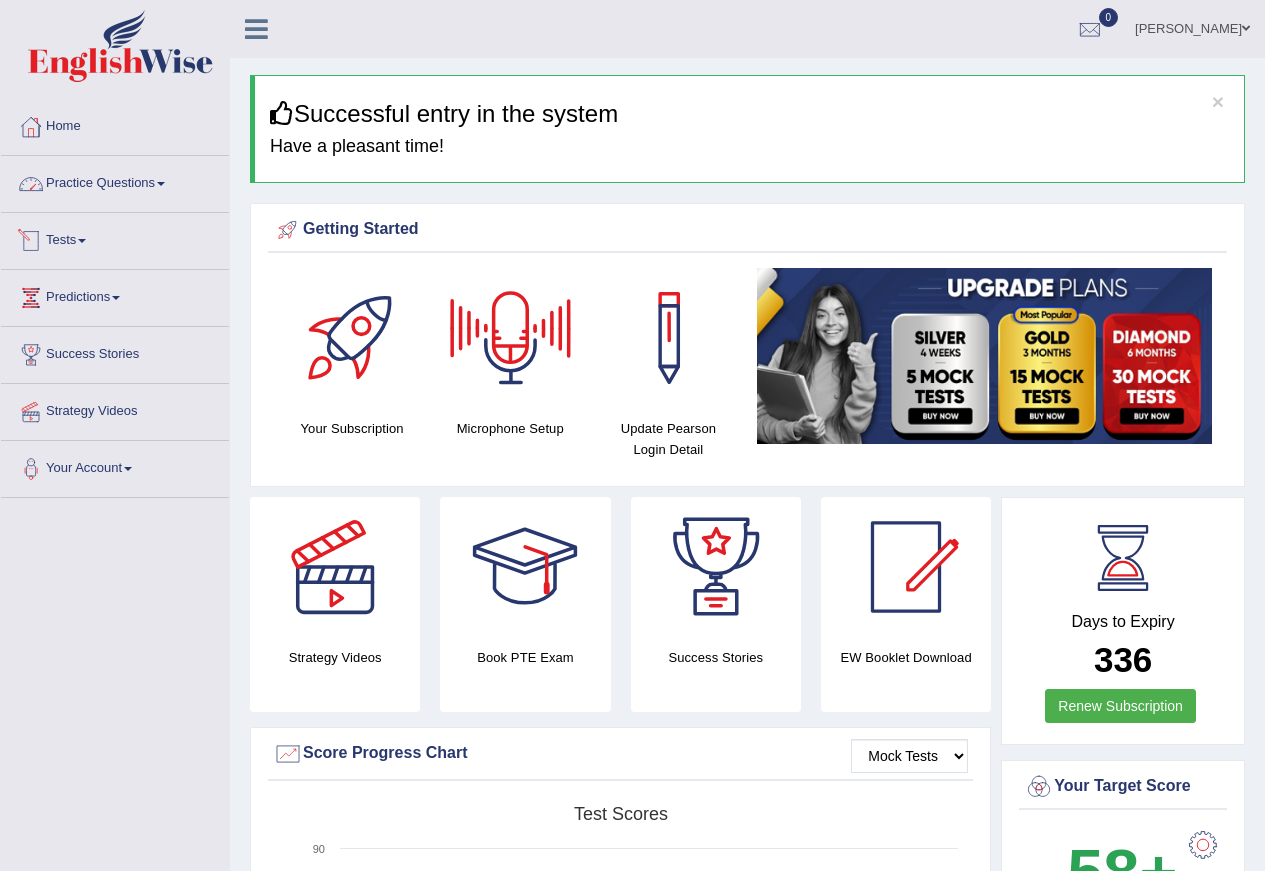 click on "Practice Questions" at bounding box center (115, 181) 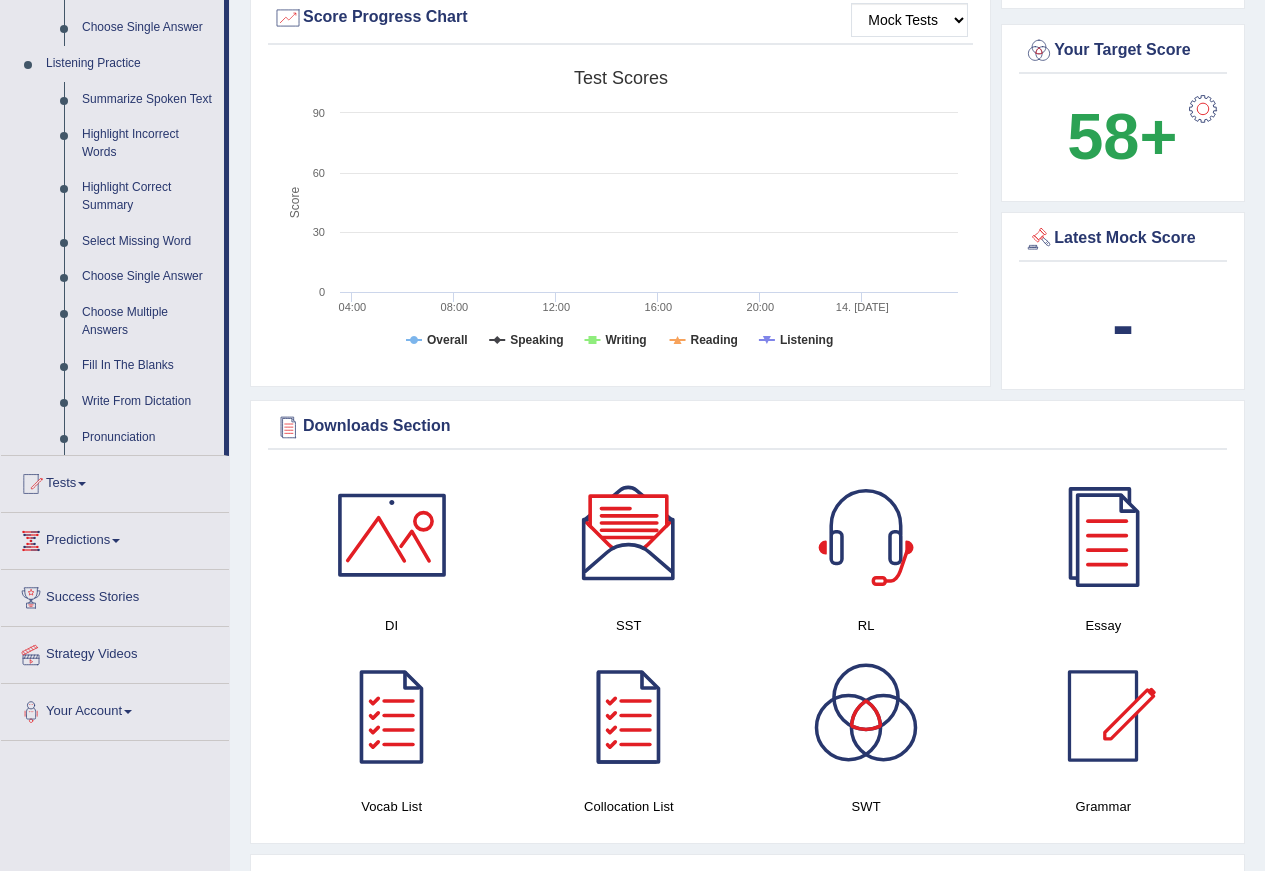 scroll, scrollTop: 700, scrollLeft: 0, axis: vertical 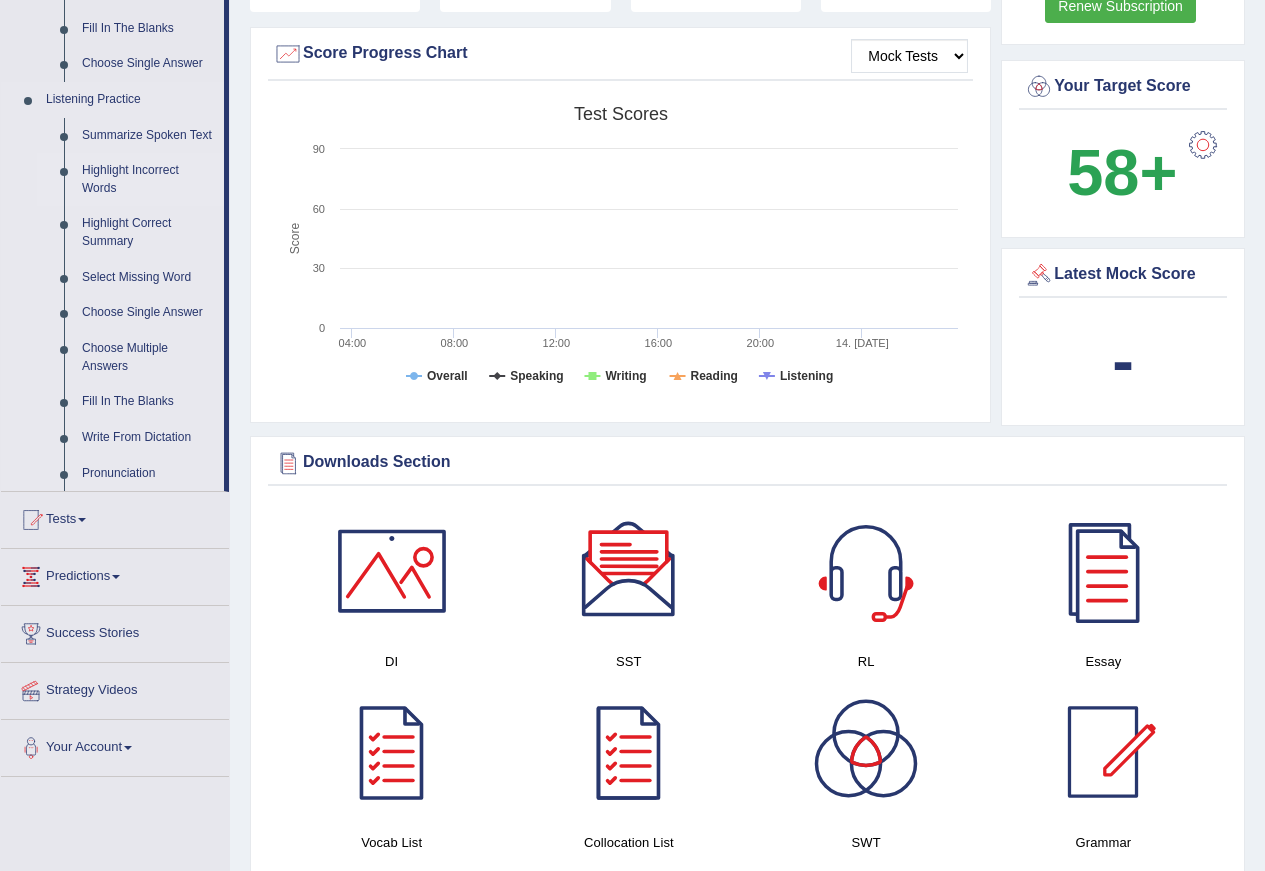 click on "Highlight Incorrect Words" at bounding box center [148, 179] 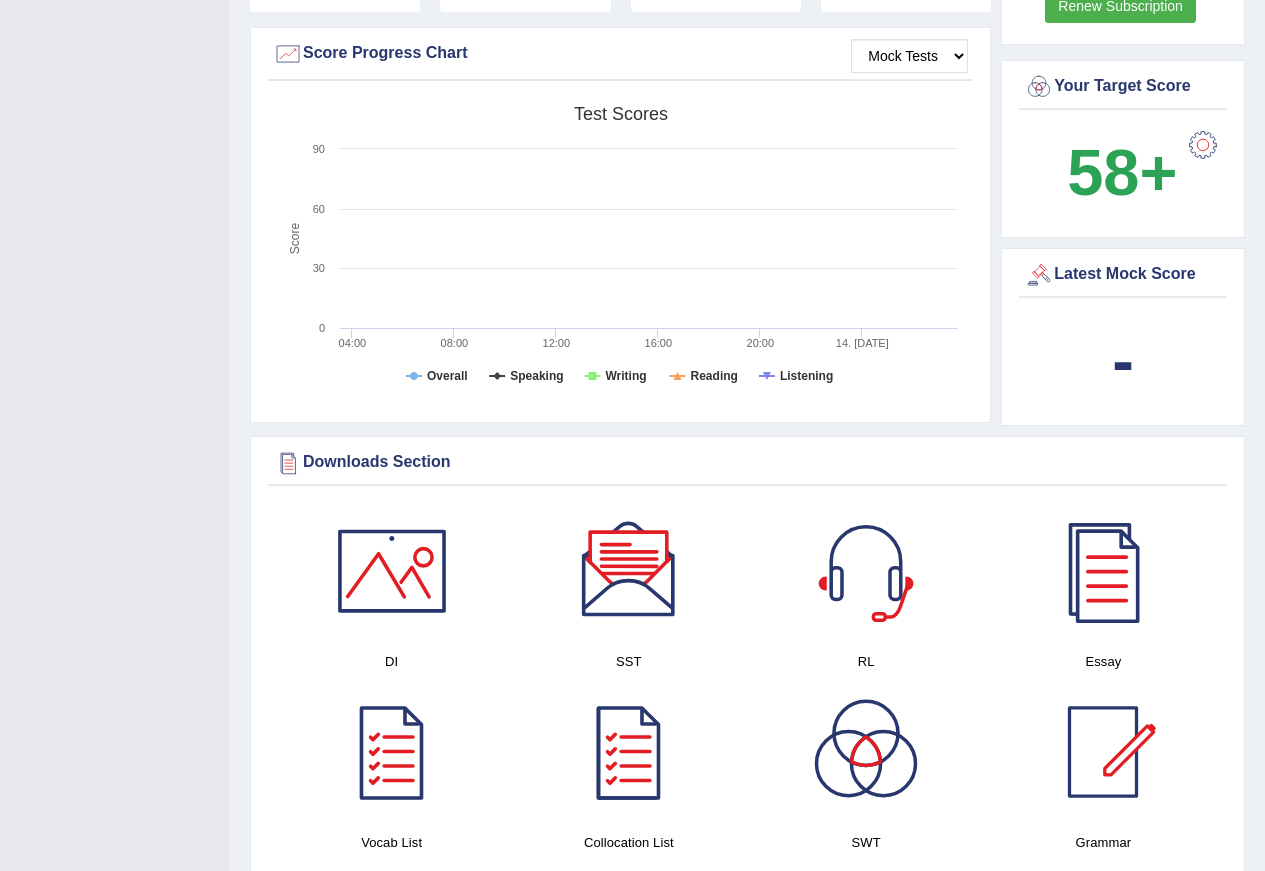 scroll, scrollTop: 279, scrollLeft: 0, axis: vertical 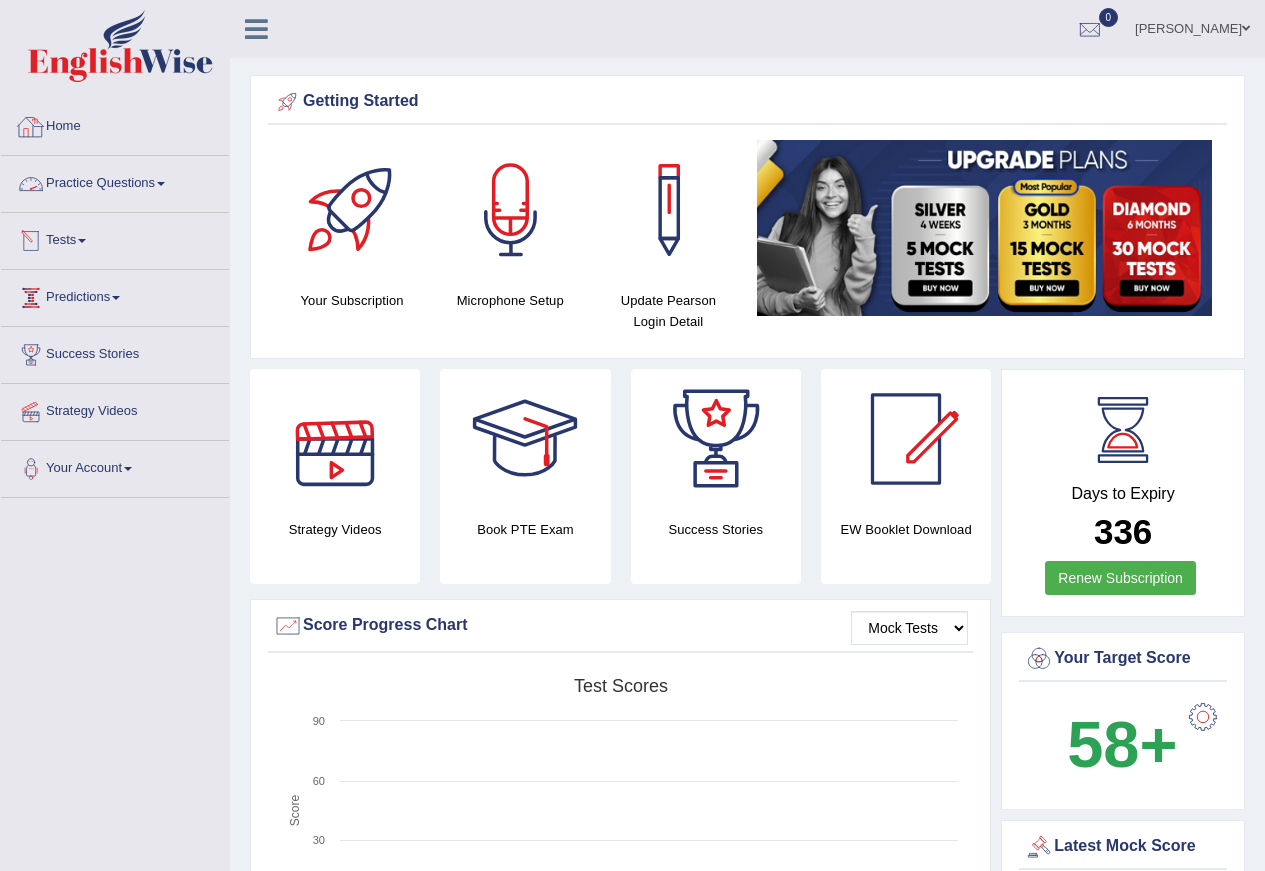 click on "Practice Questions" at bounding box center [115, 181] 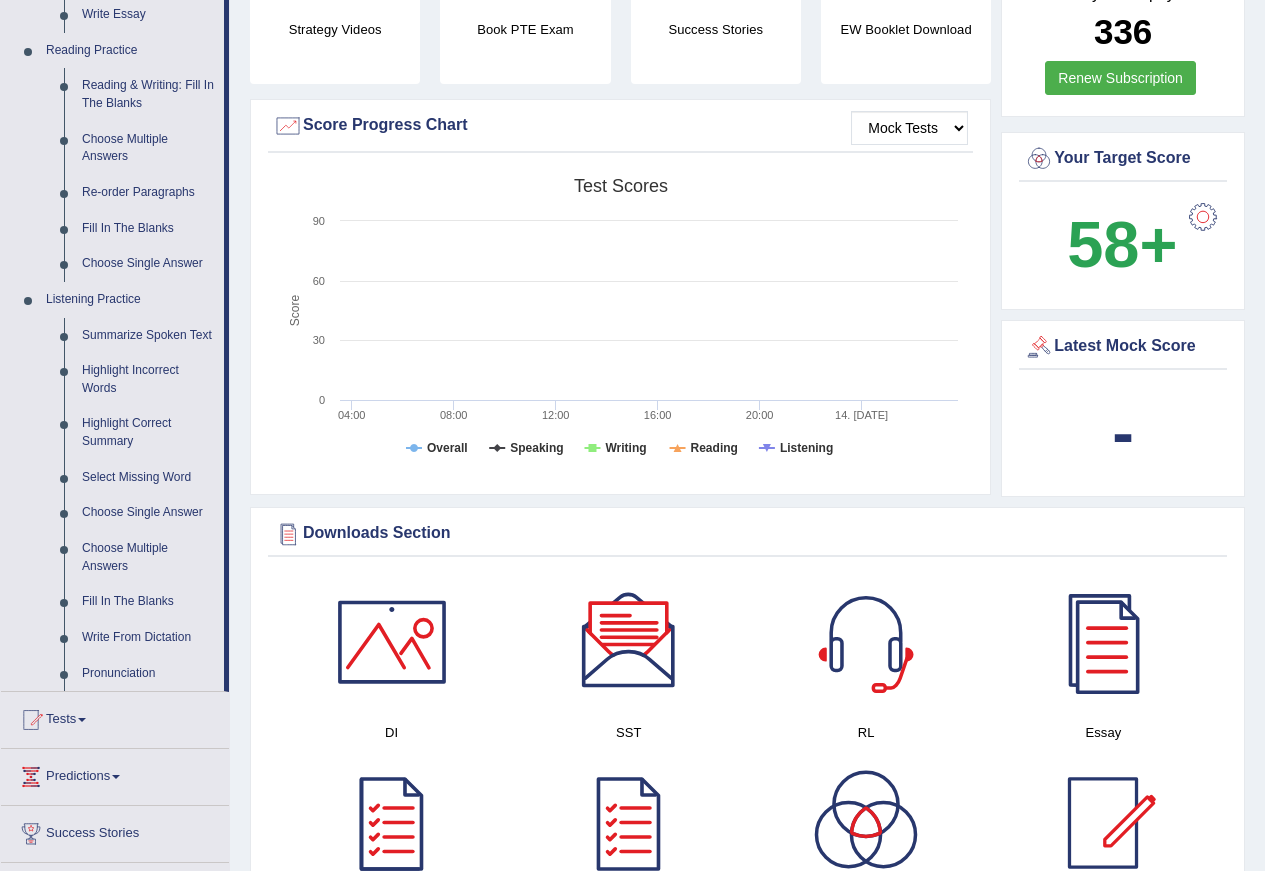 scroll, scrollTop: 600, scrollLeft: 0, axis: vertical 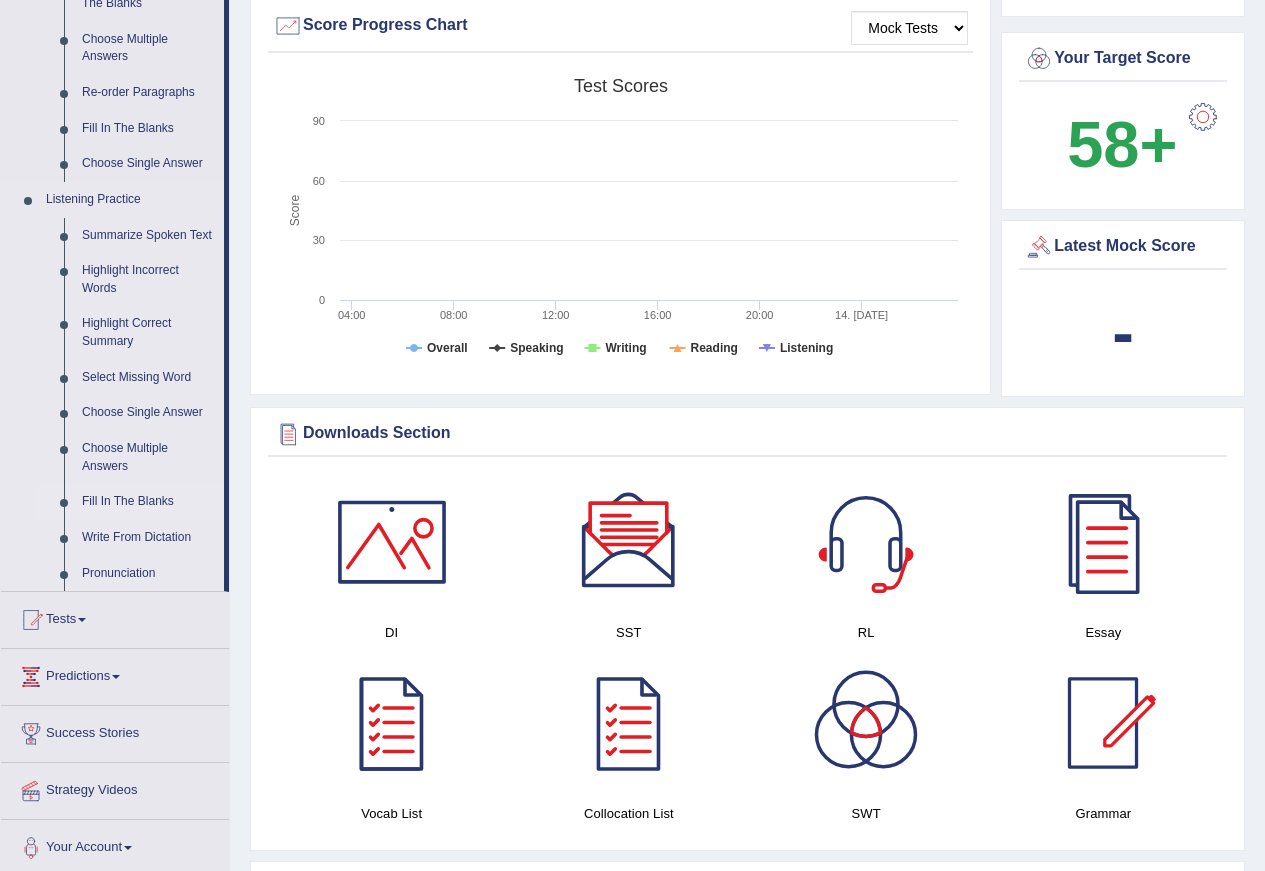 click on "Fill In The Blanks" at bounding box center (148, 502) 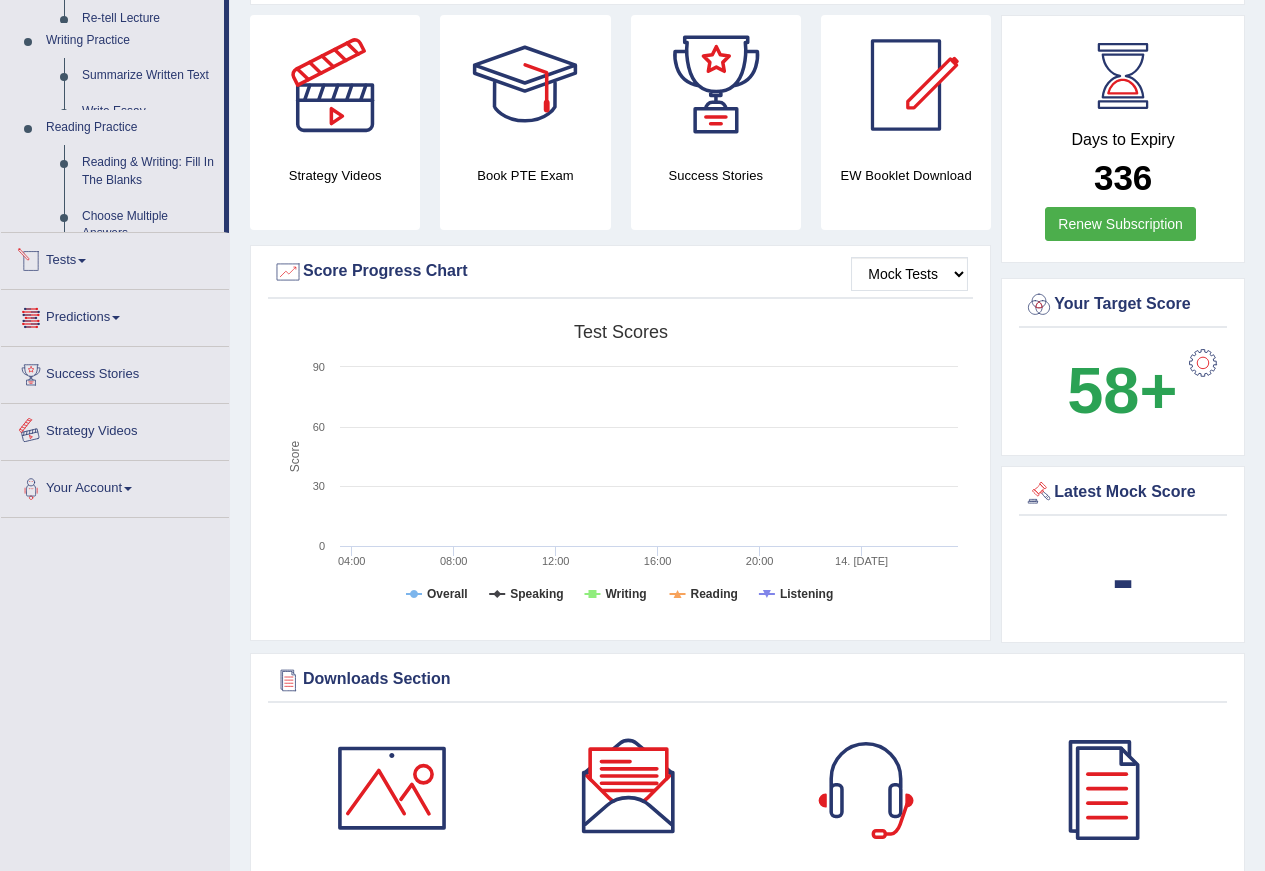 scroll, scrollTop: 721, scrollLeft: 0, axis: vertical 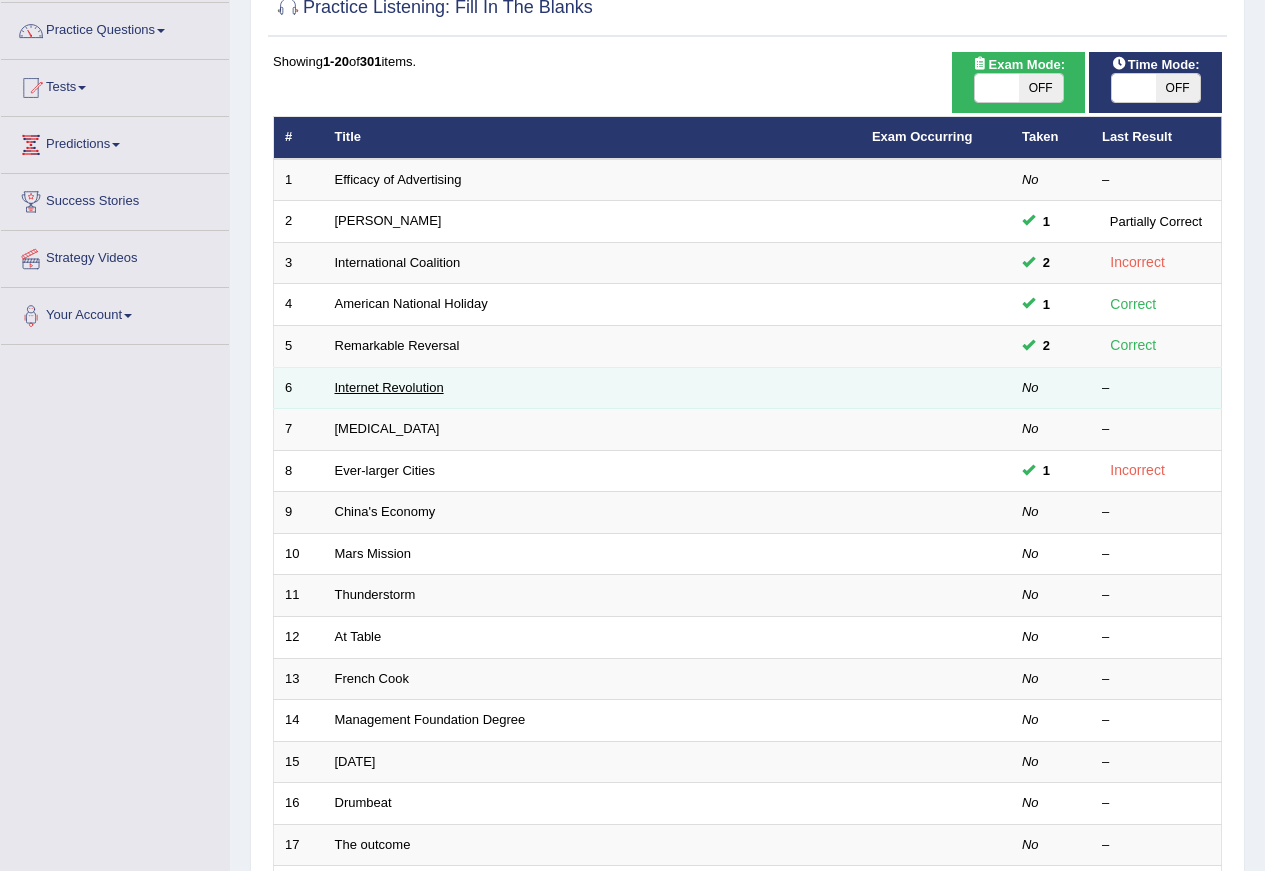 click on "Internet Revolution" at bounding box center (389, 387) 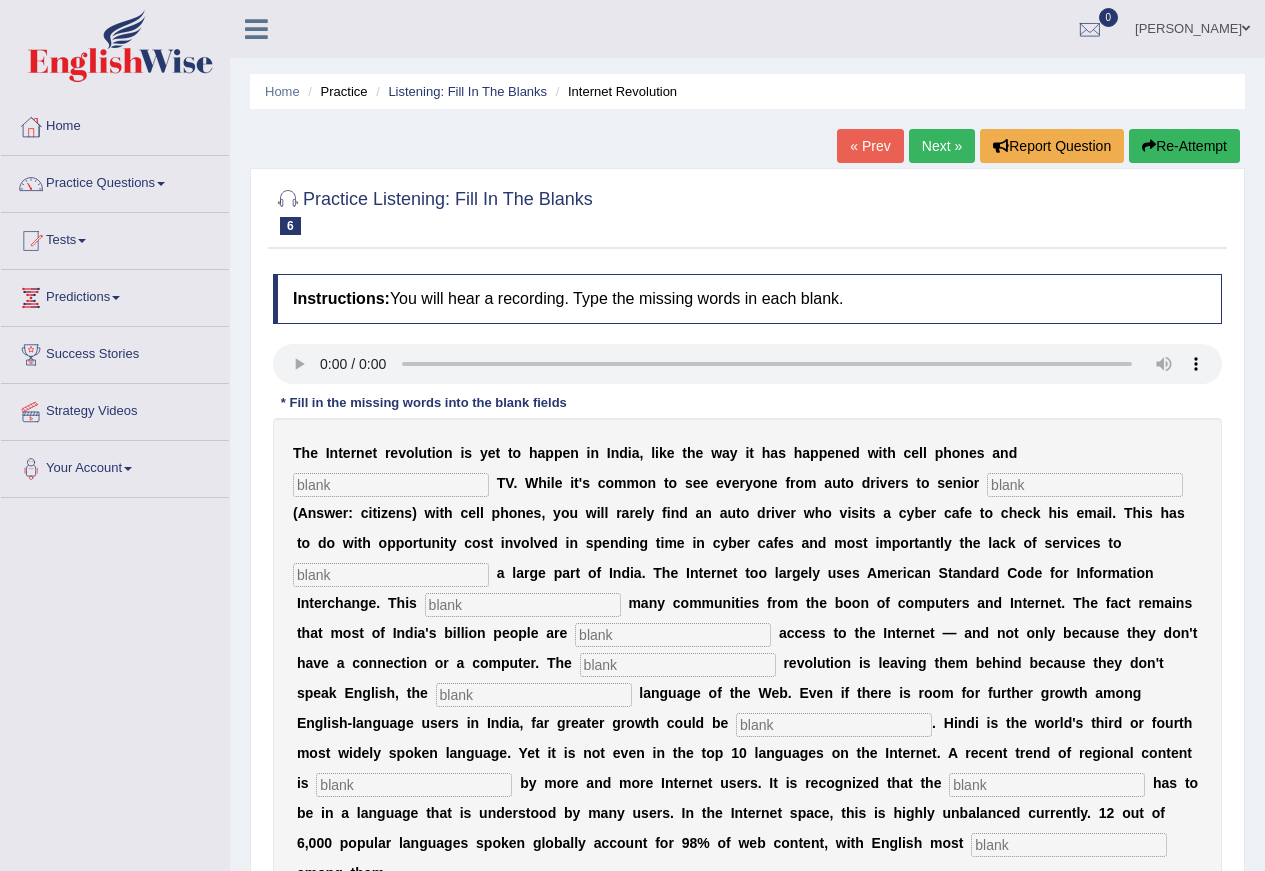 scroll, scrollTop: 0, scrollLeft: 0, axis: both 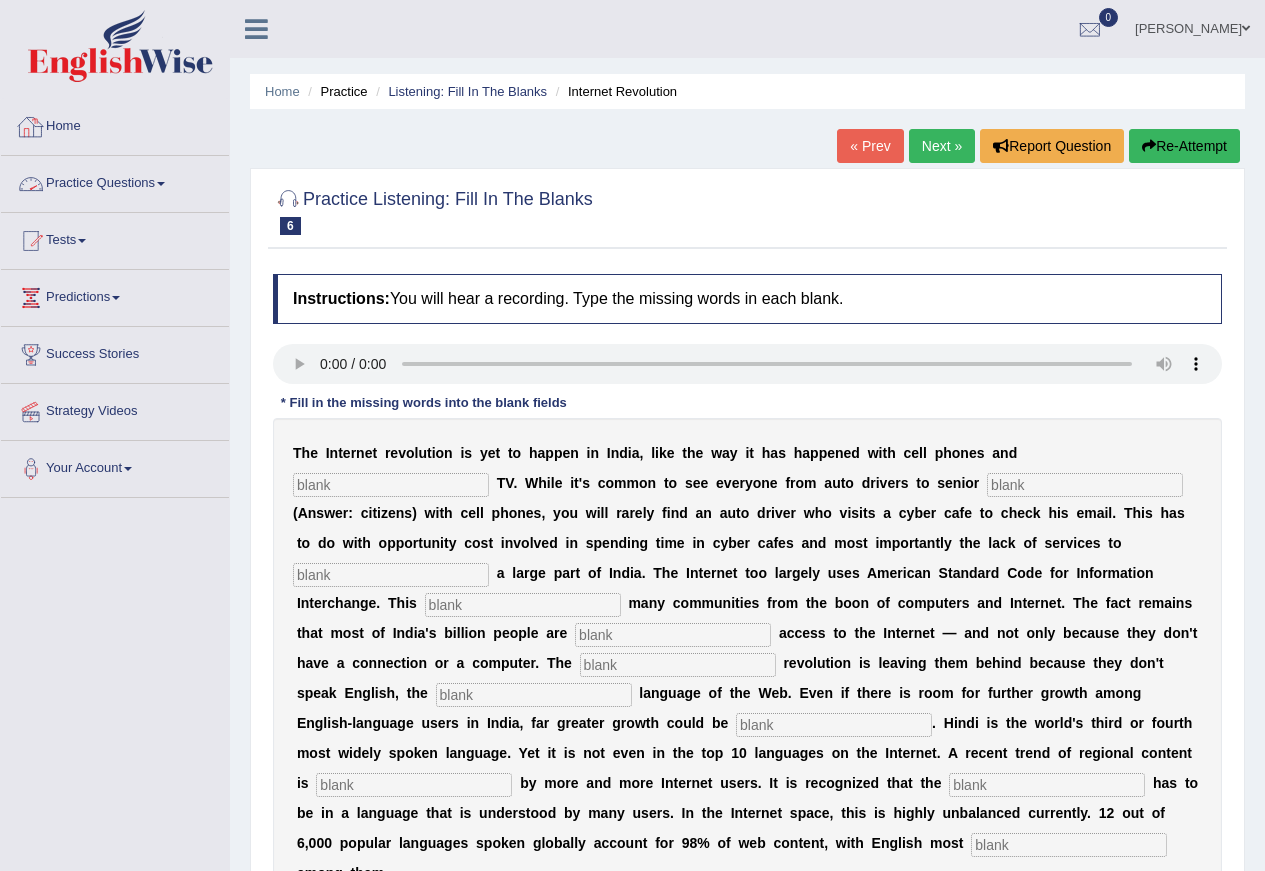 click on "Home" at bounding box center (115, 124) 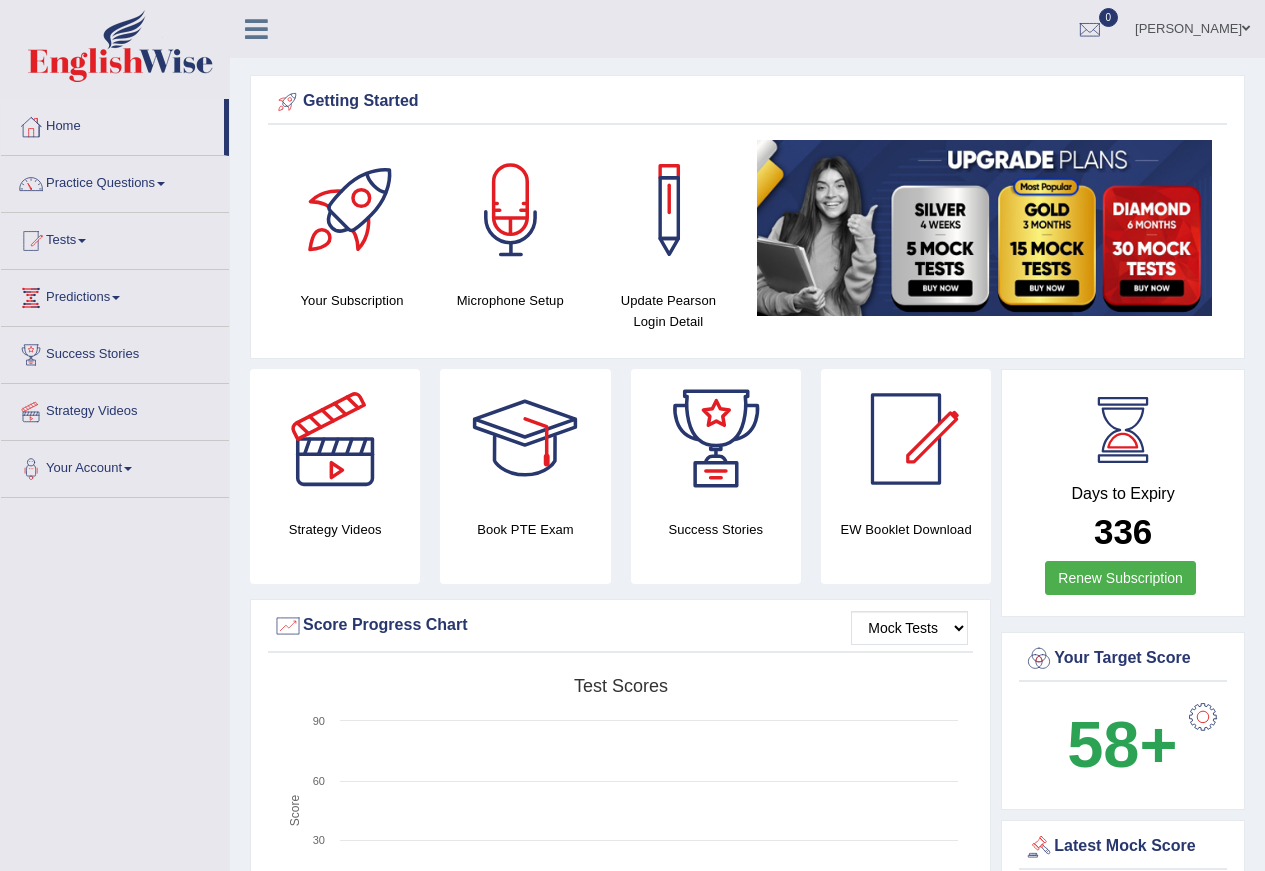 scroll, scrollTop: 0, scrollLeft: 0, axis: both 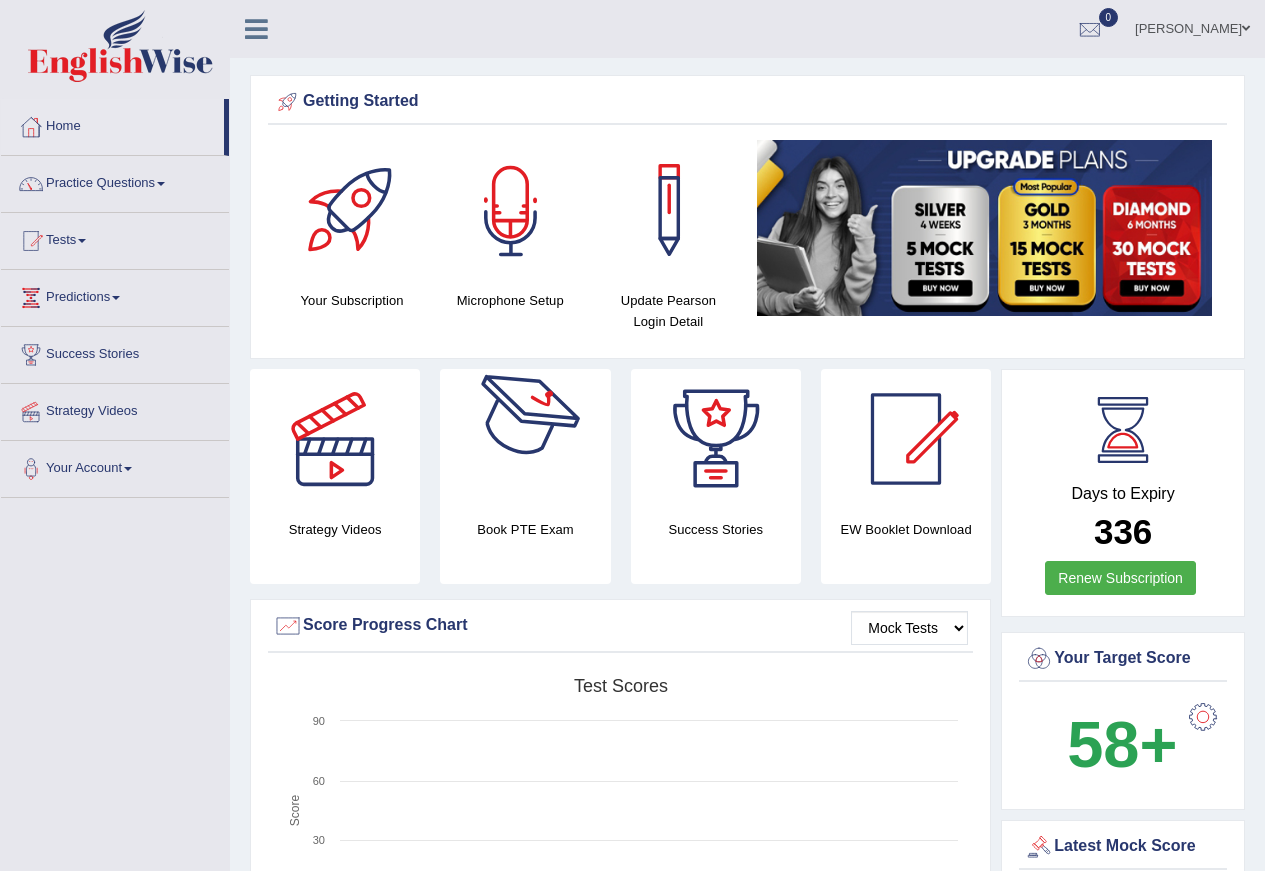 click on "Book PTE Exam" at bounding box center (525, 476) 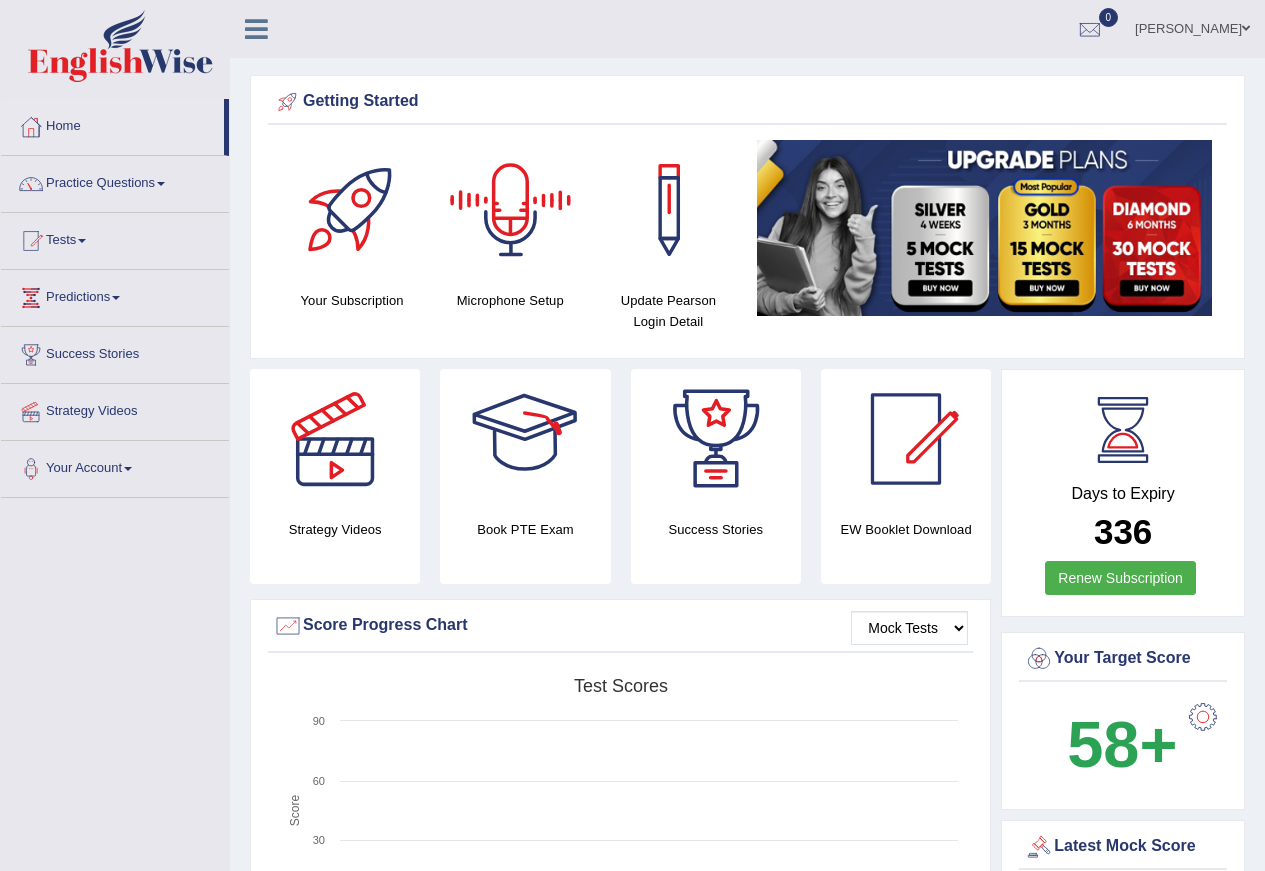 click on "Book PTE Exam" at bounding box center (525, 476) 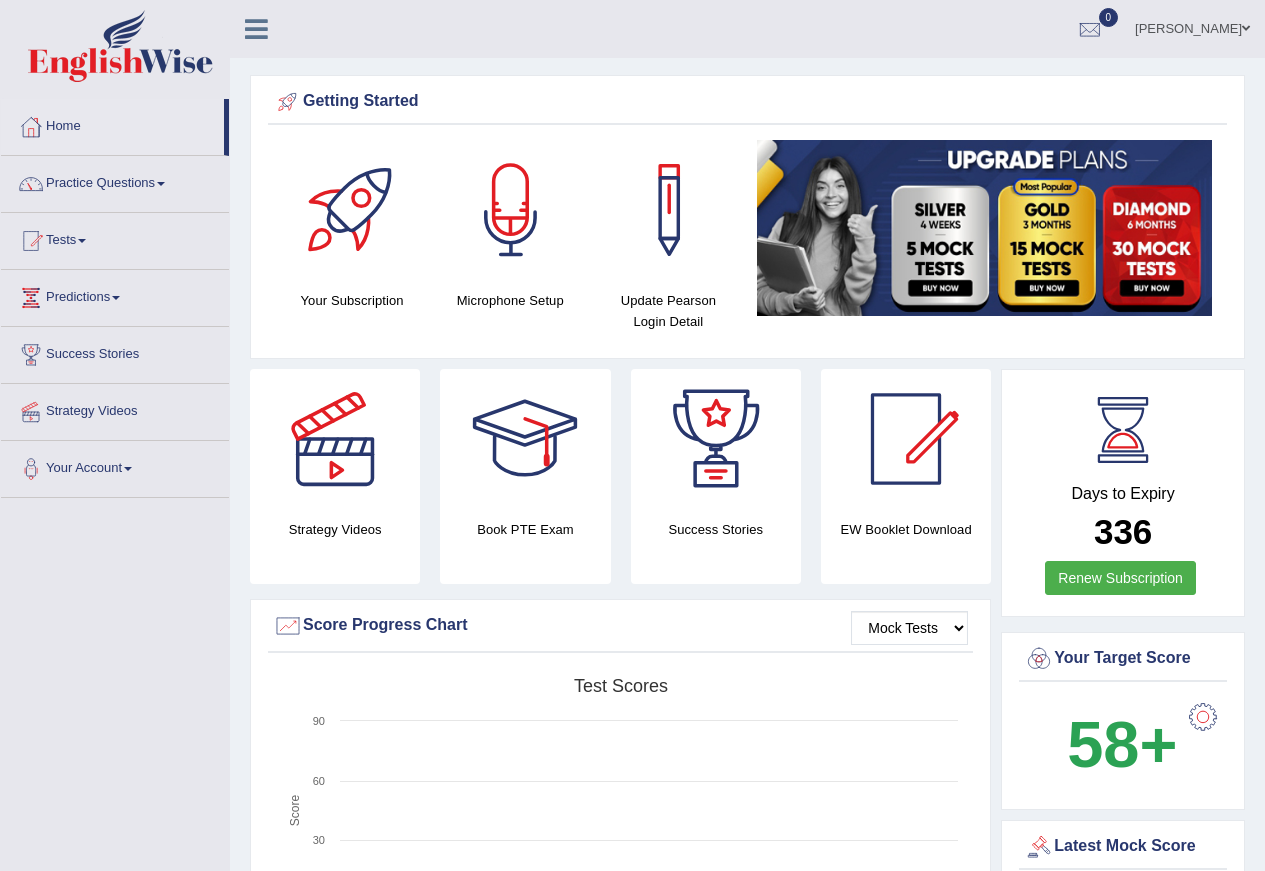 click at bounding box center [525, 439] 